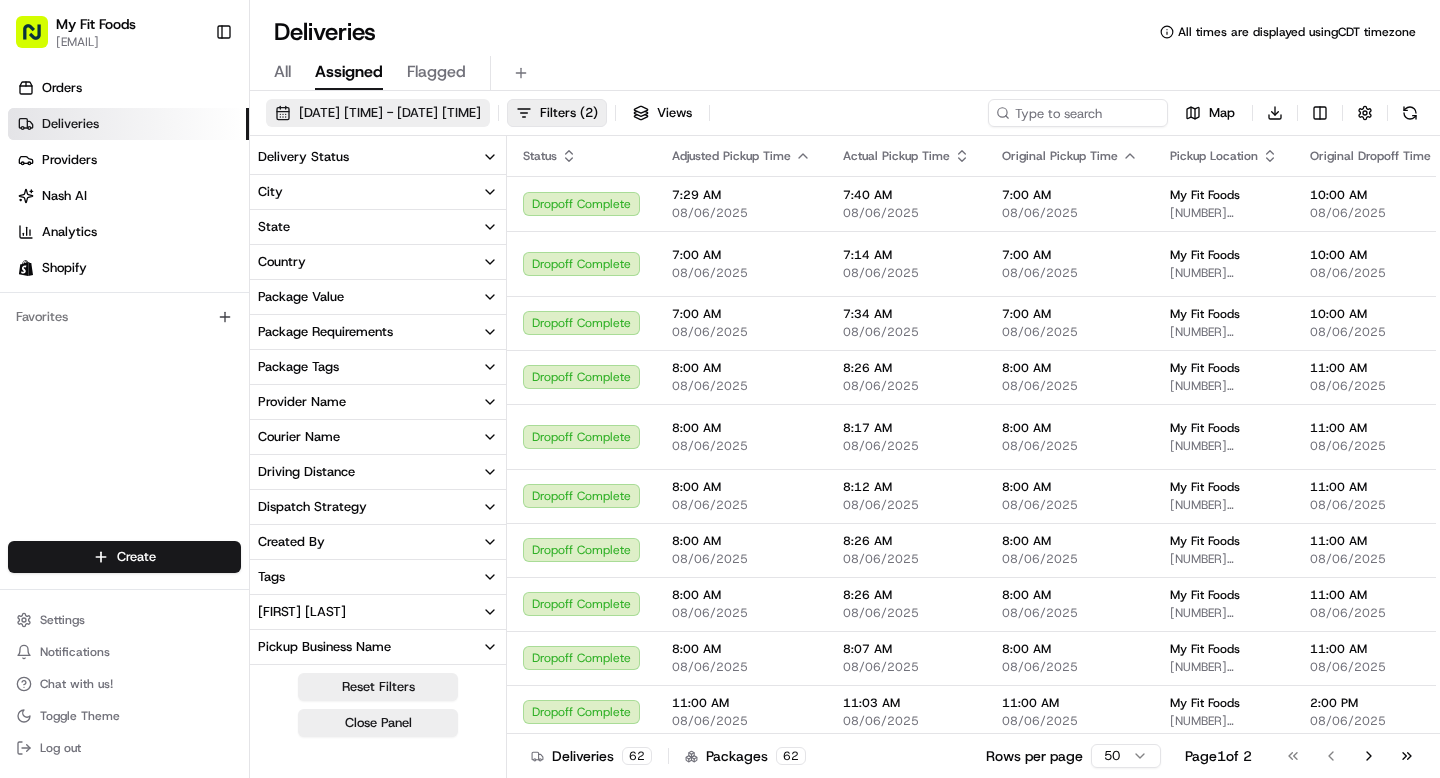 scroll, scrollTop: 0, scrollLeft: 0, axis: both 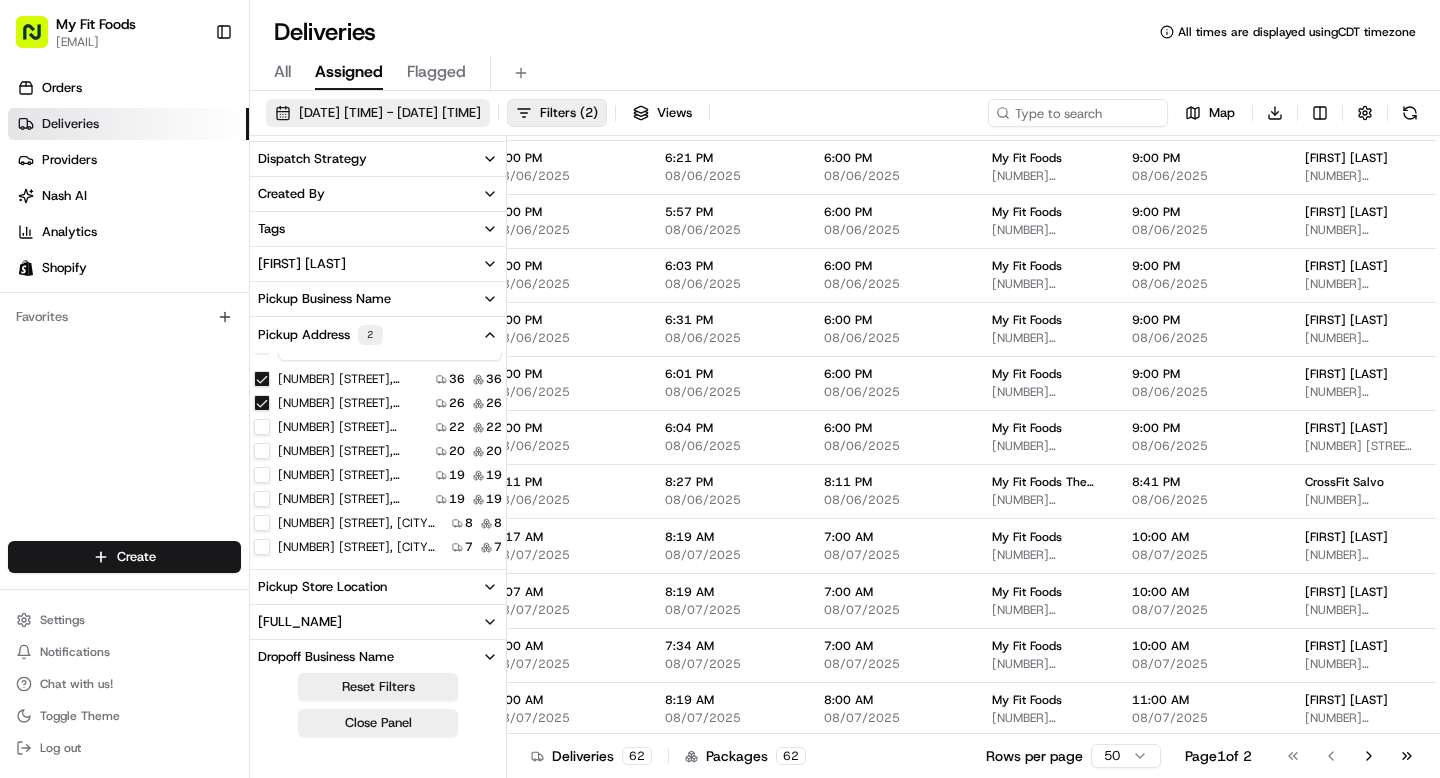 click on "[DATE] [TIME] - [DATE] [TIME]" at bounding box center [390, 113] 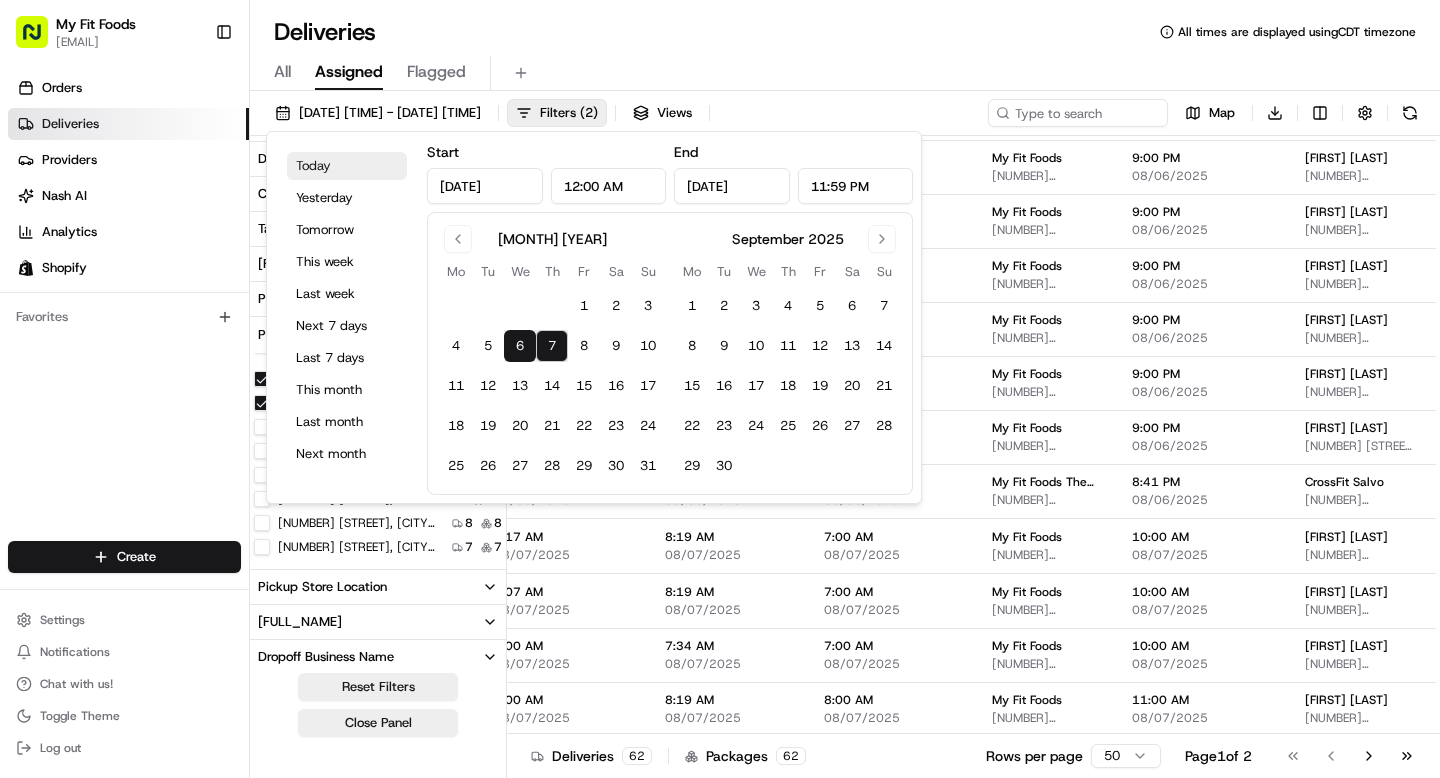 click on "Today" at bounding box center (347, 166) 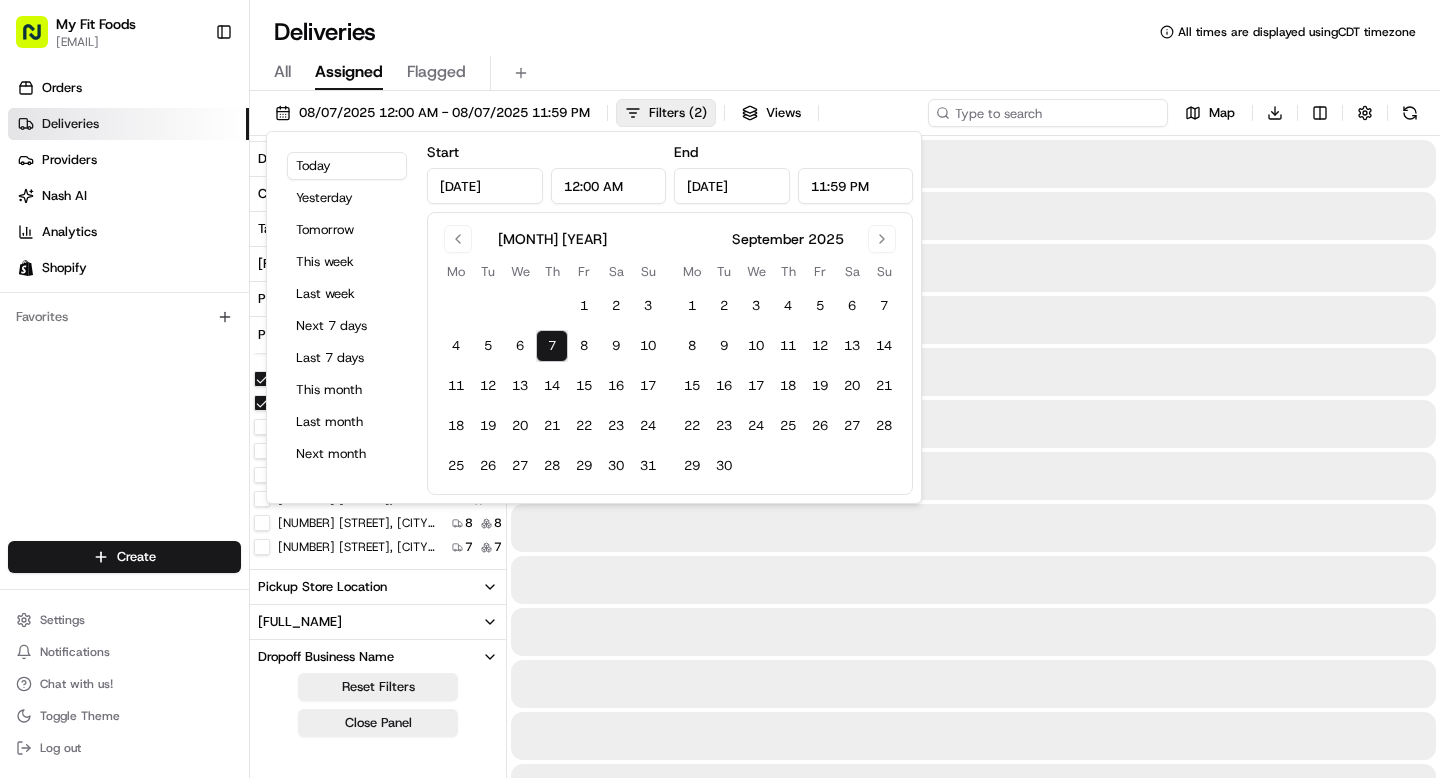 click at bounding box center [1048, 113] 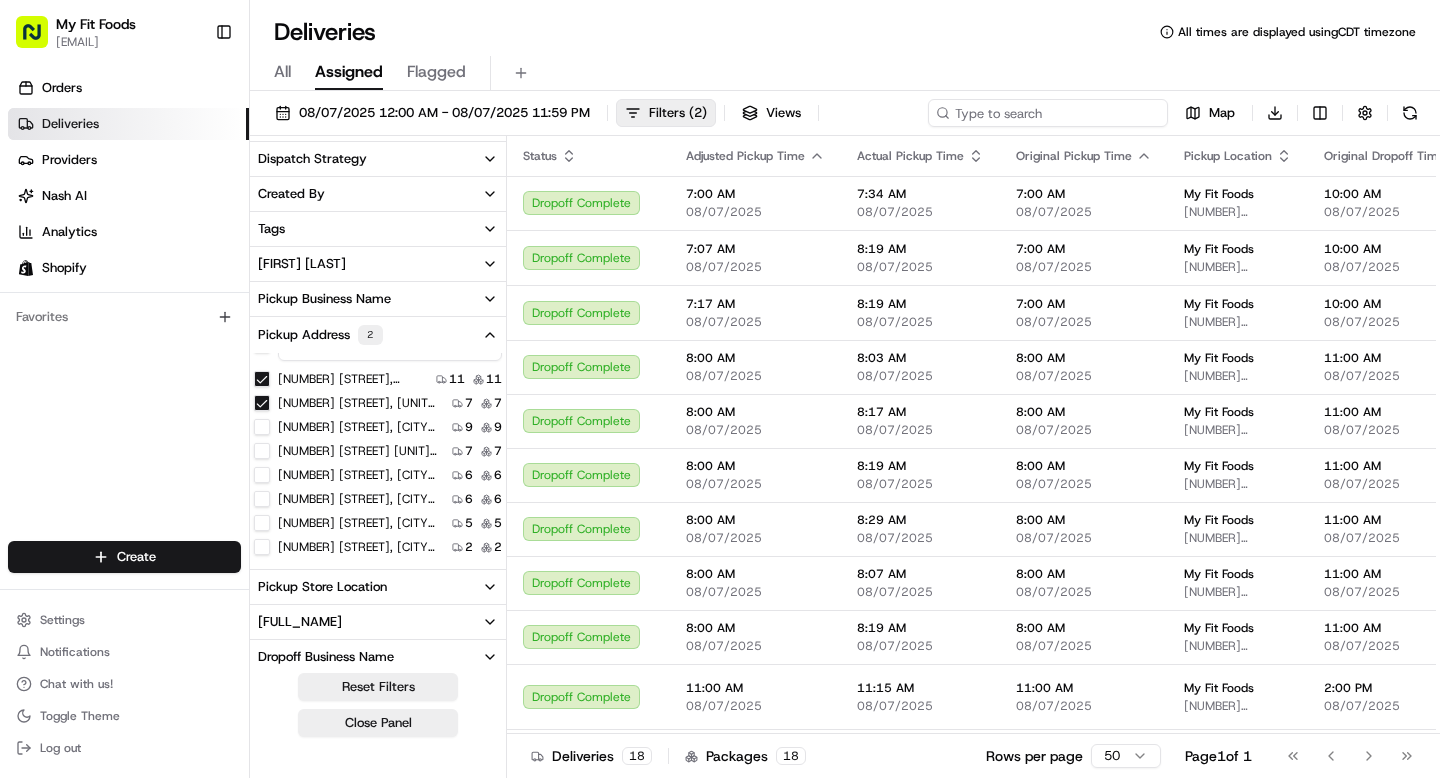 click at bounding box center [1048, 113] 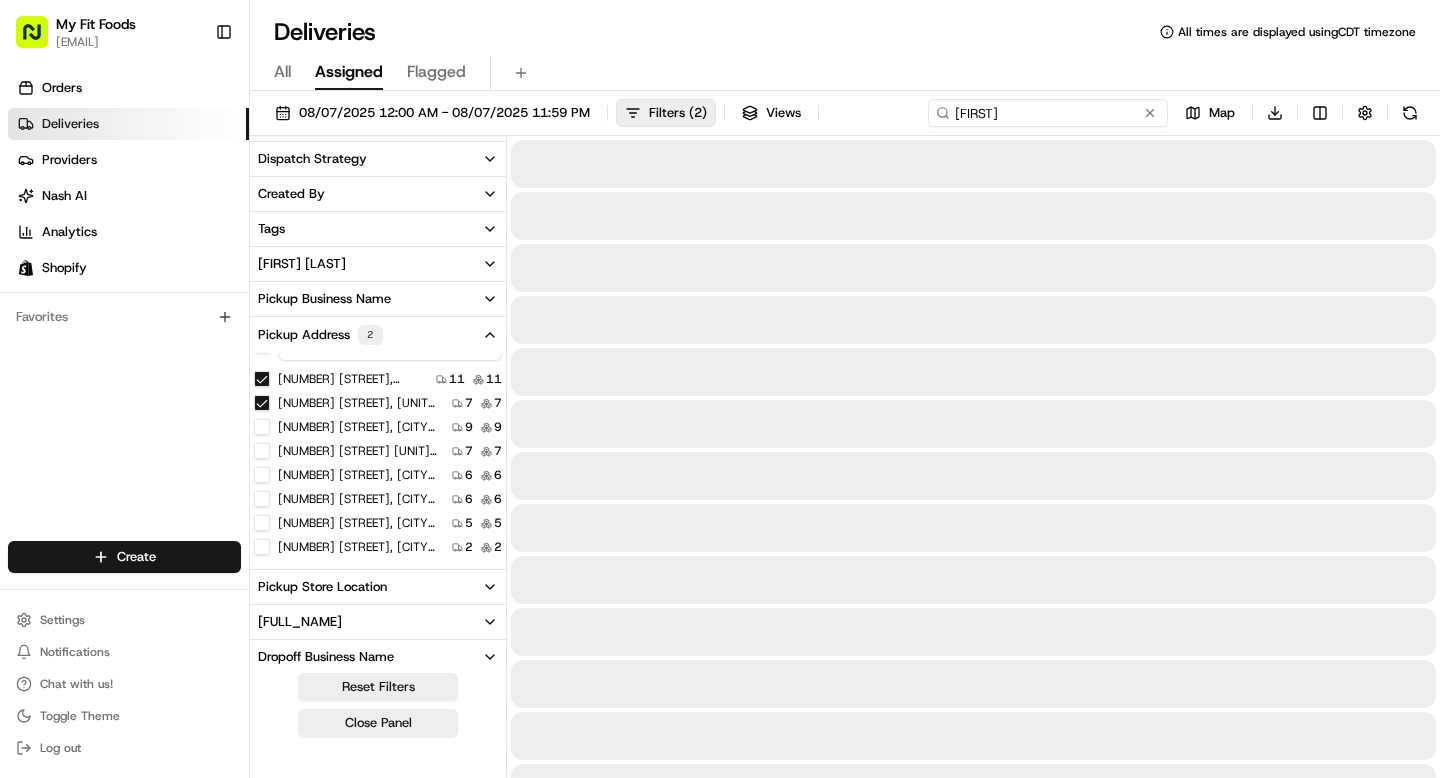 scroll, scrollTop: 0, scrollLeft: 0, axis: both 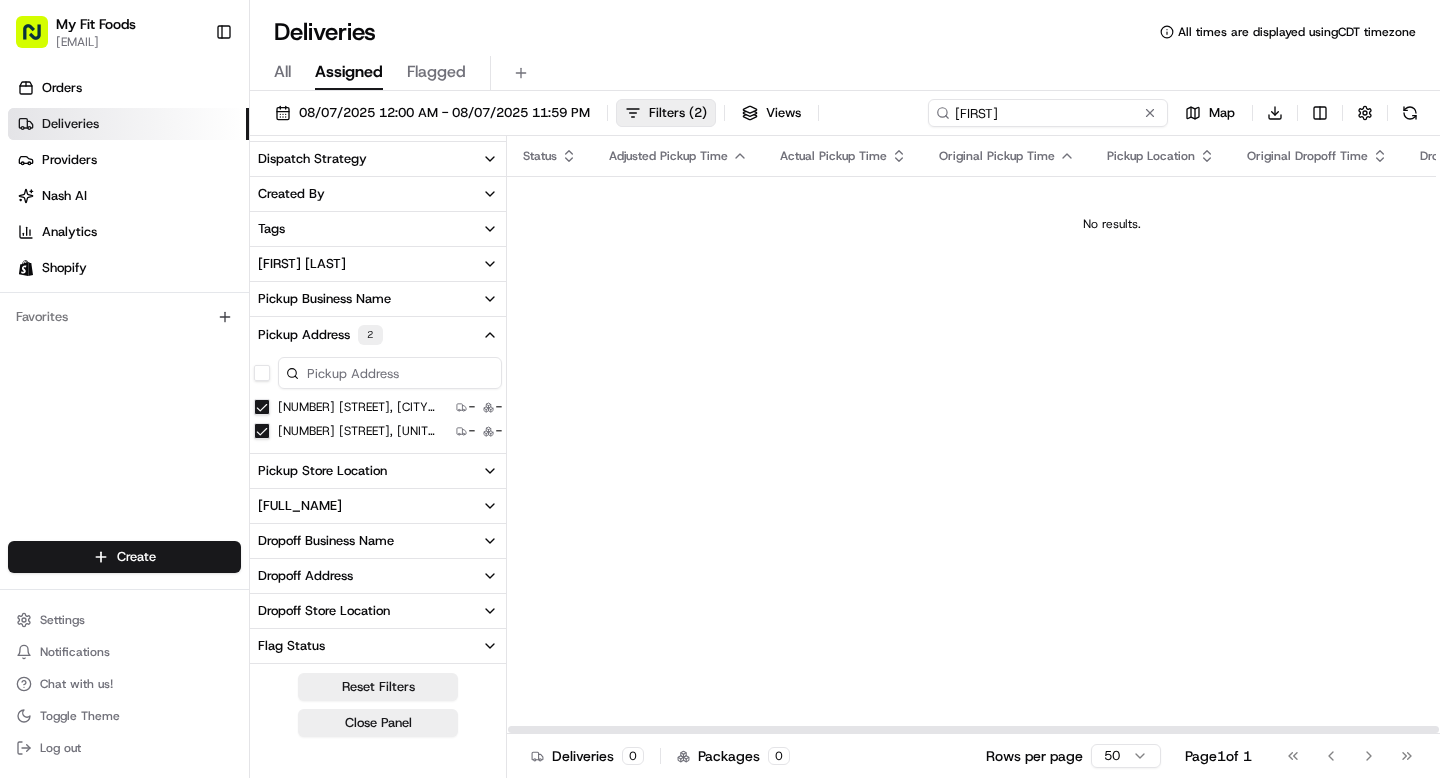 click on "kryst" at bounding box center [1048, 113] 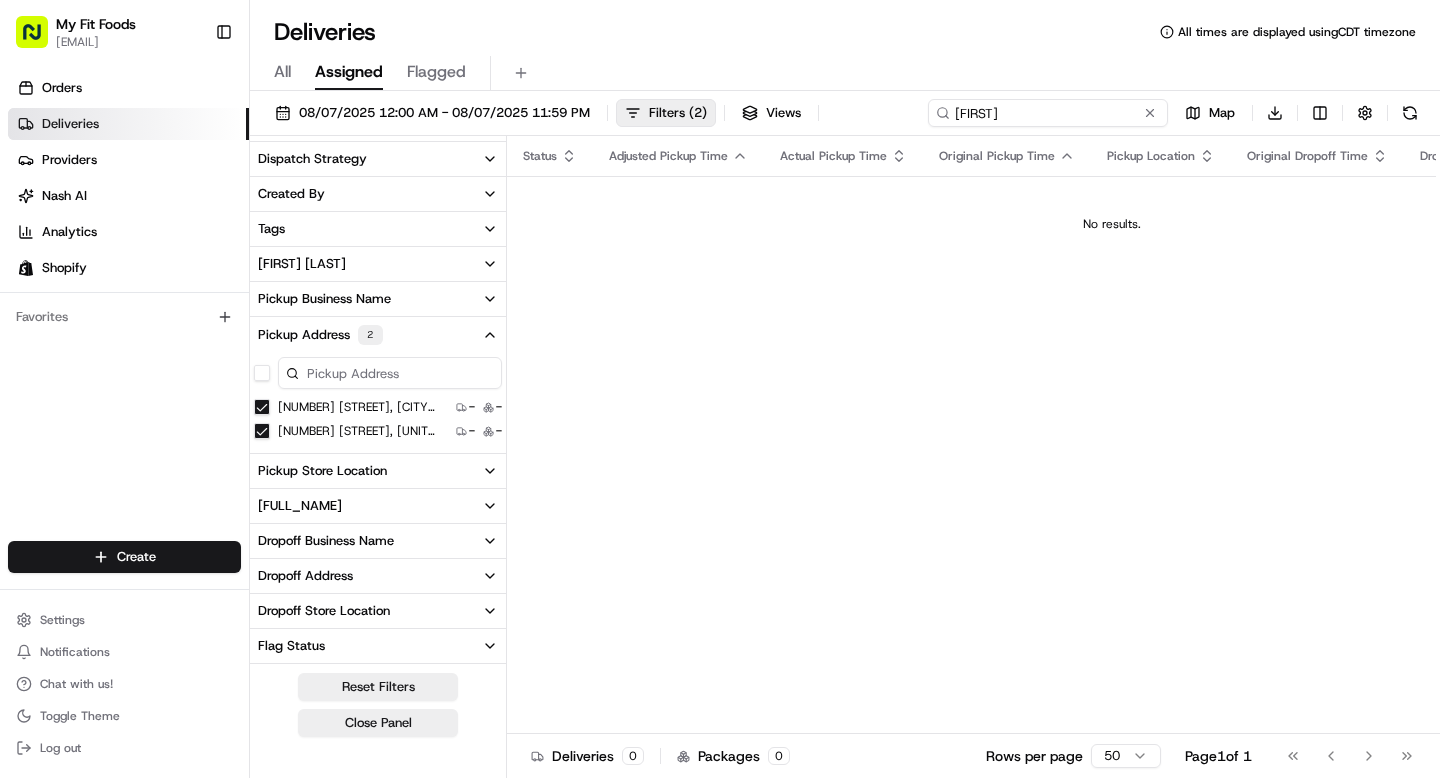 click on "krysten" at bounding box center [1048, 113] 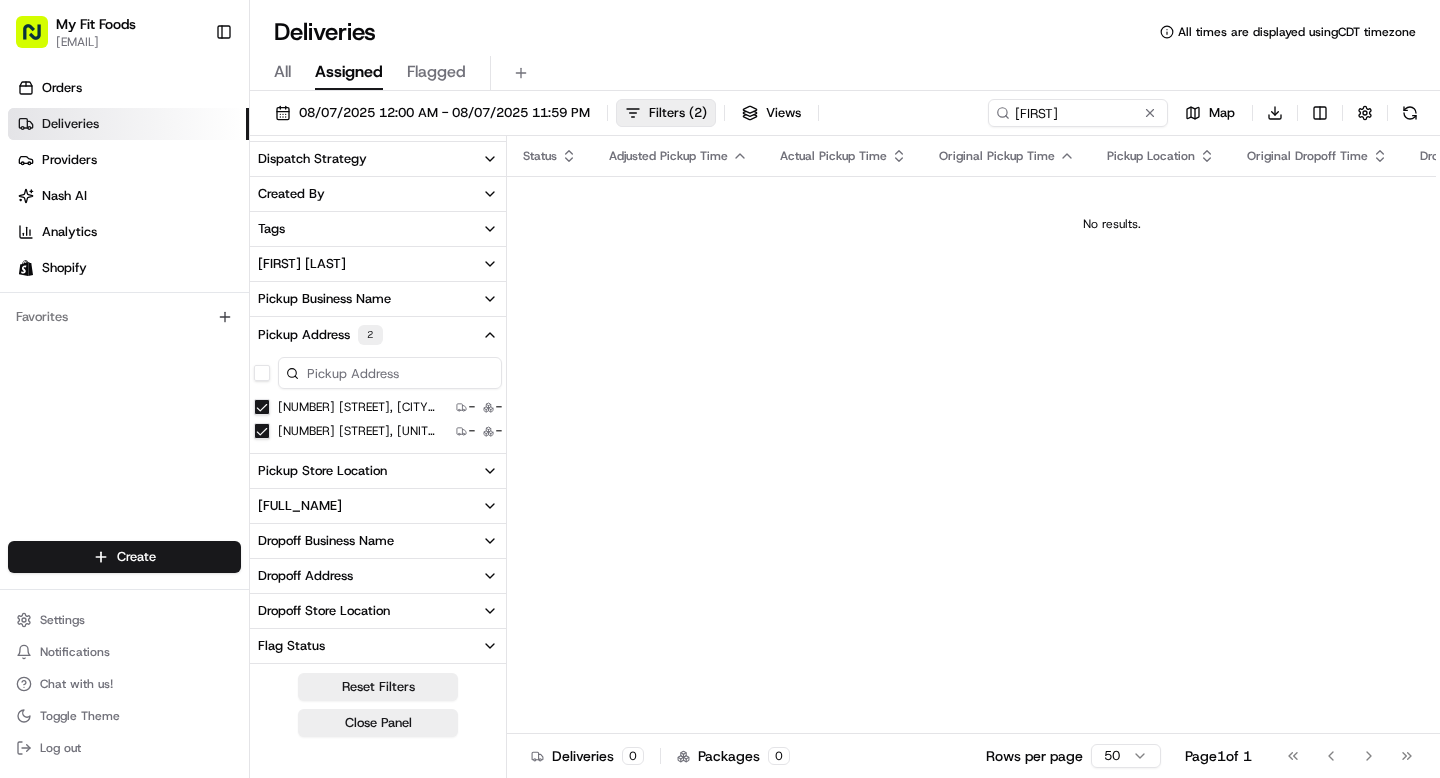 click on "All Assigned Flagged" at bounding box center (845, 73) 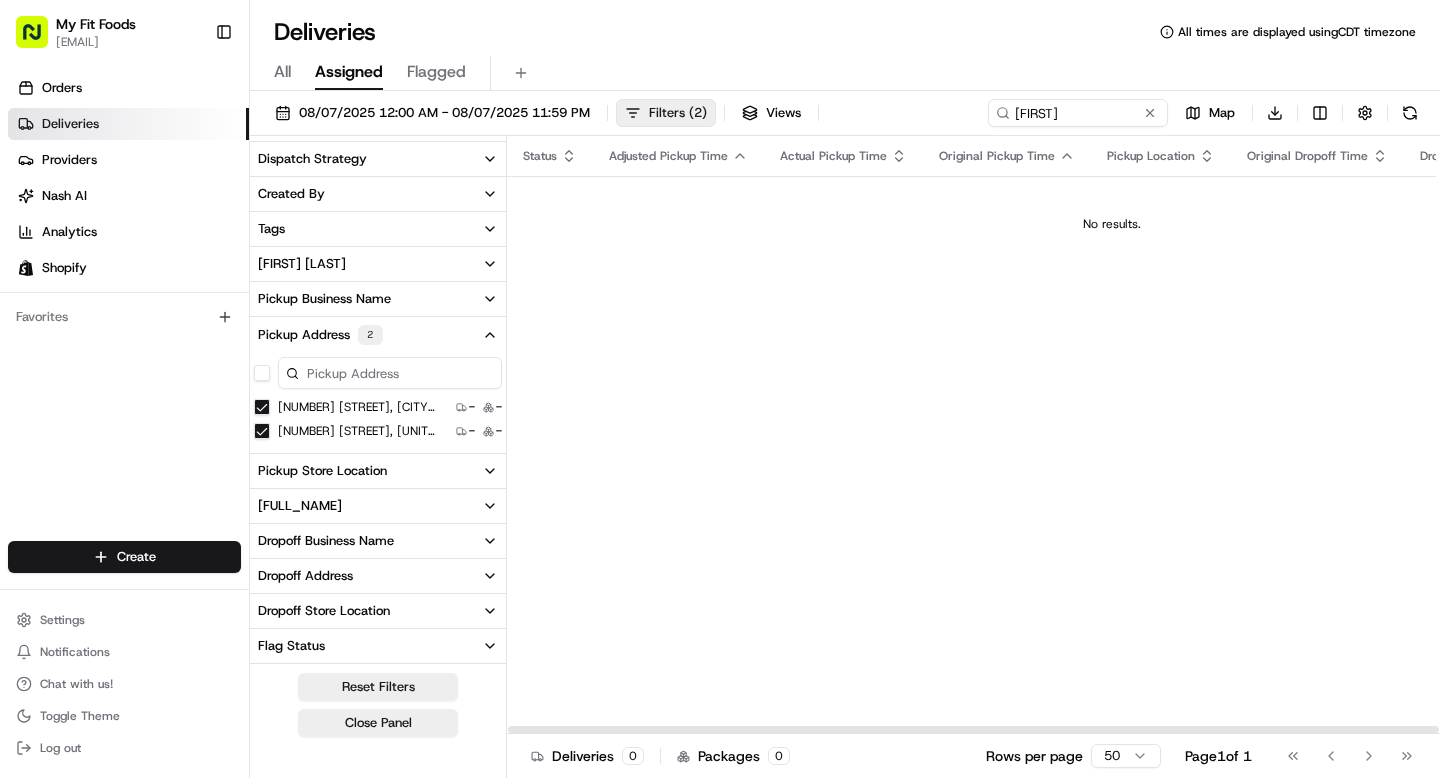 click on "Filters ( 2 )" at bounding box center [666, 113] 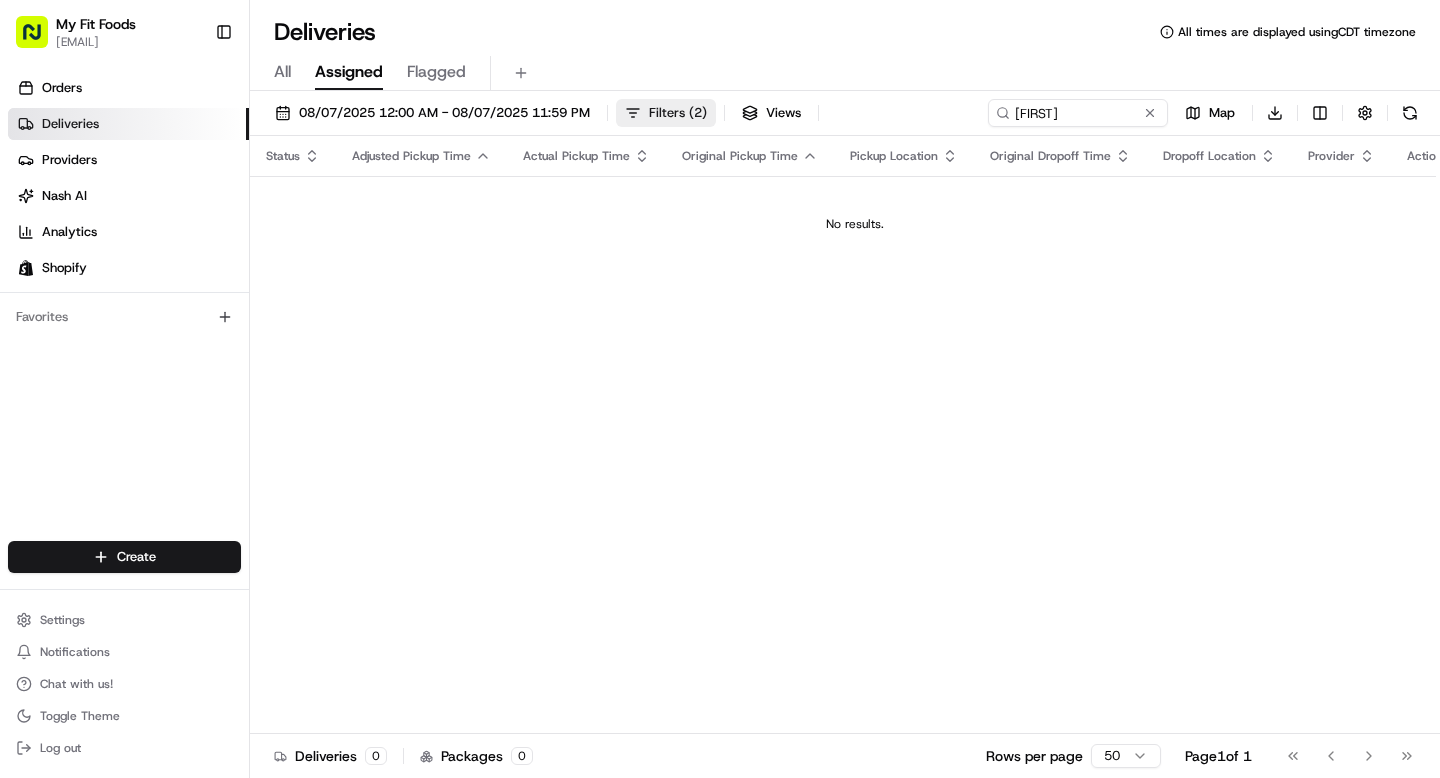 click on "Filters ( 2 )" at bounding box center (666, 113) 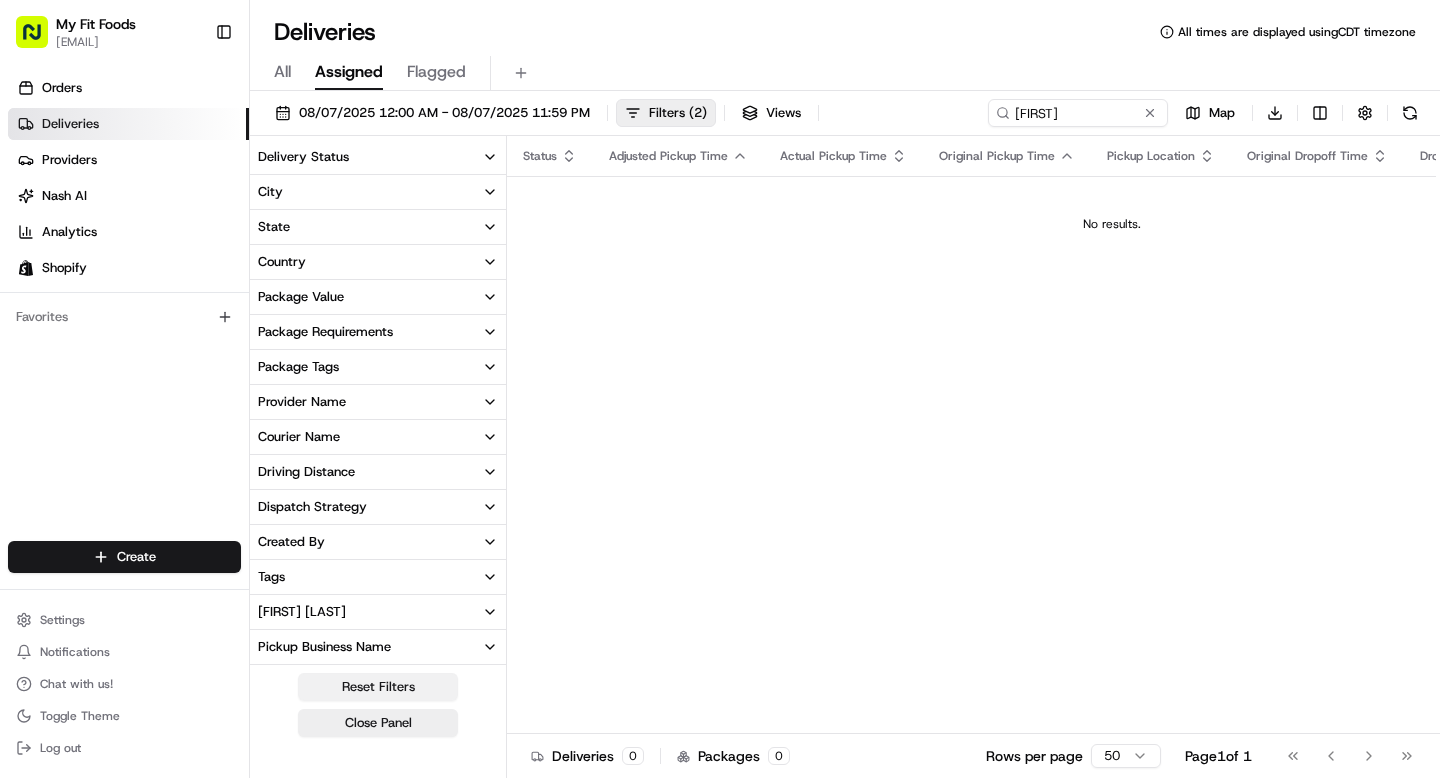click on "Reset Filters" at bounding box center [378, 687] 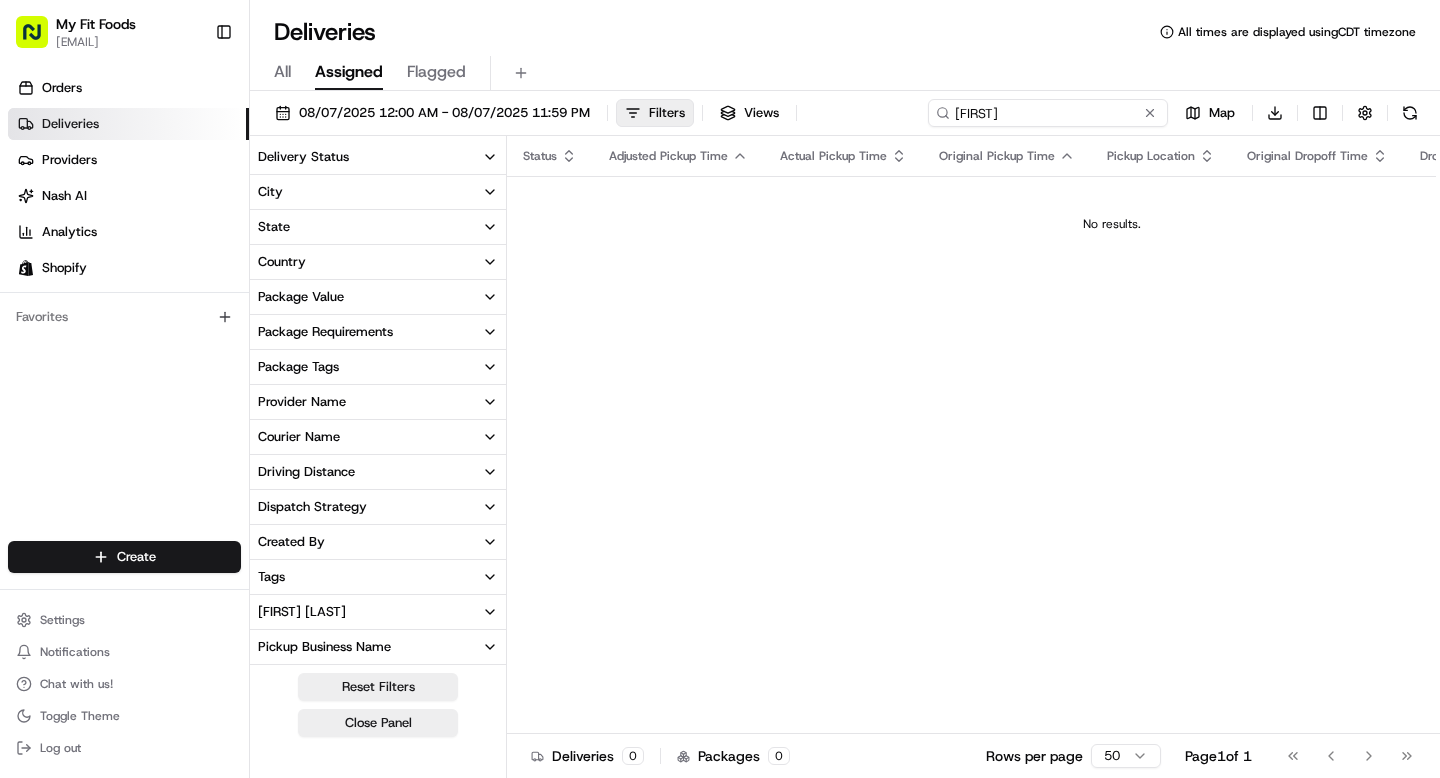 click on "krys" at bounding box center (1048, 113) 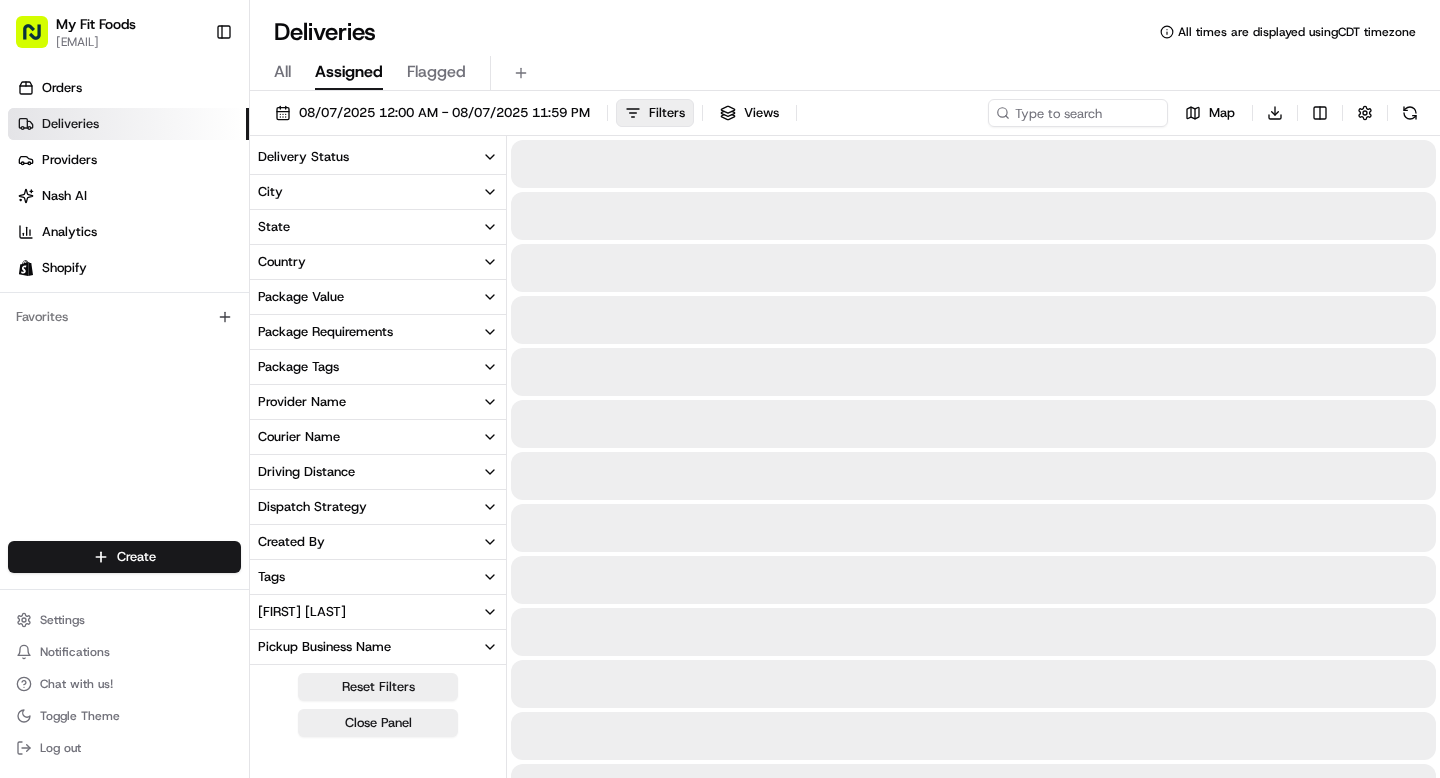 click on "Deliveries All times are displayed using  CDT   timezone" at bounding box center (845, 32) 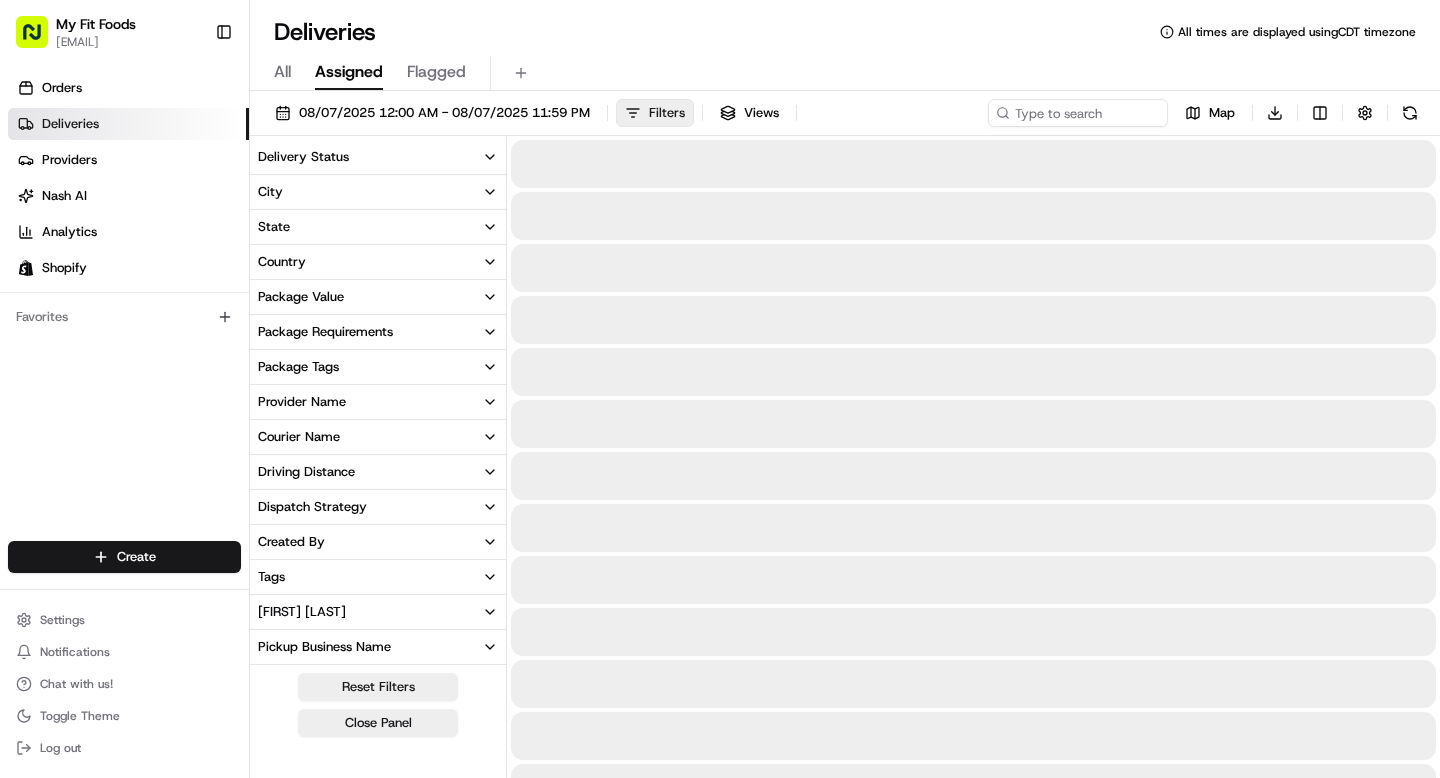 click on "Filters" at bounding box center [655, 113] 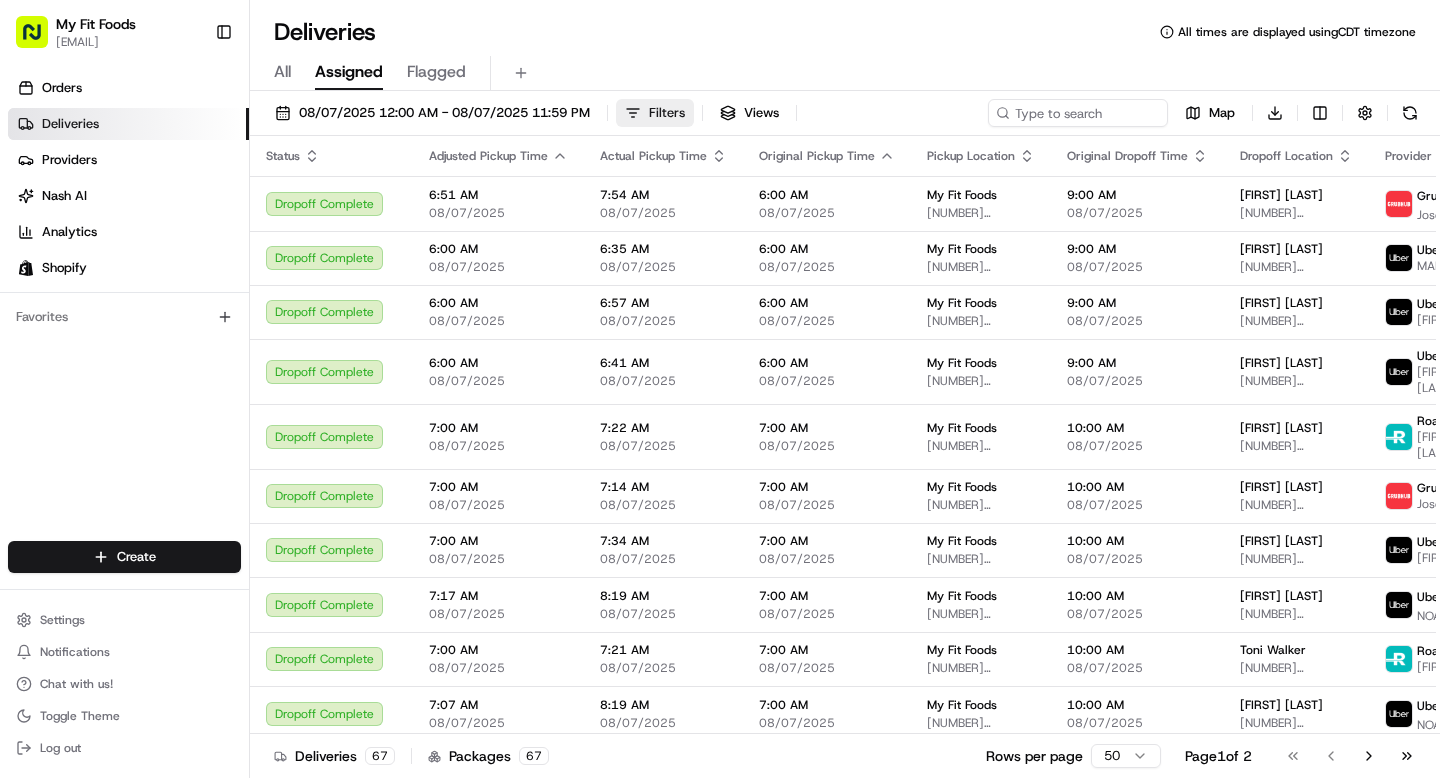 click on "Filters" at bounding box center (655, 113) 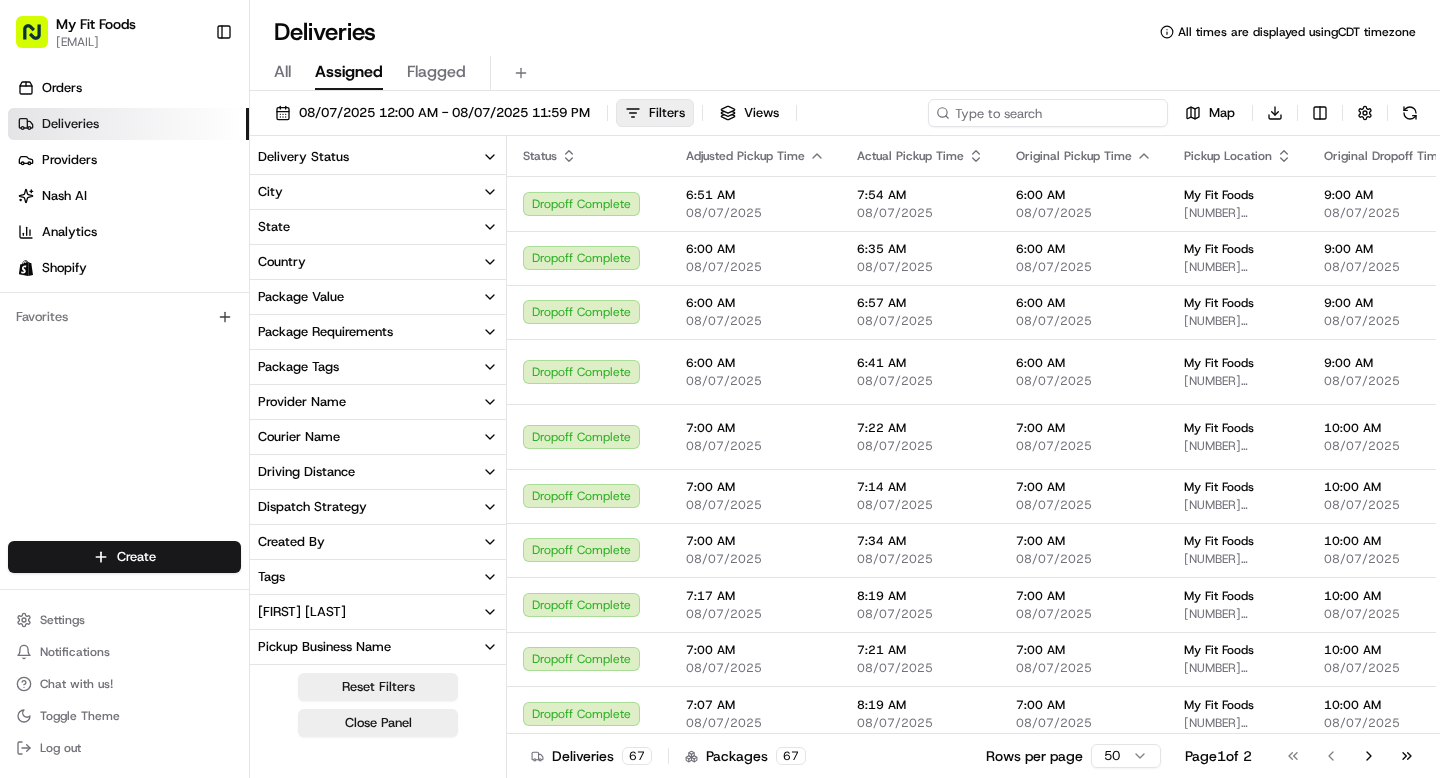 click at bounding box center [1048, 113] 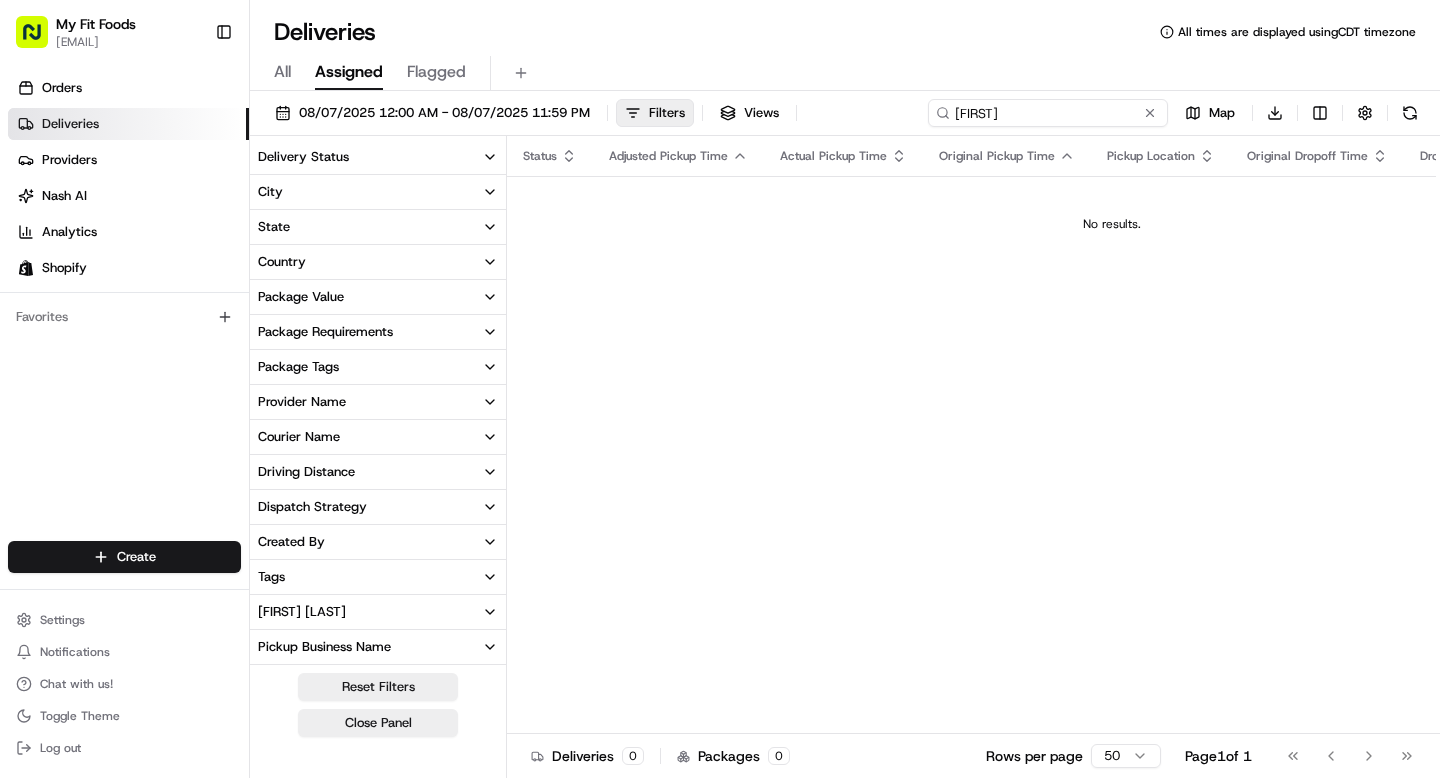 type on "krys" 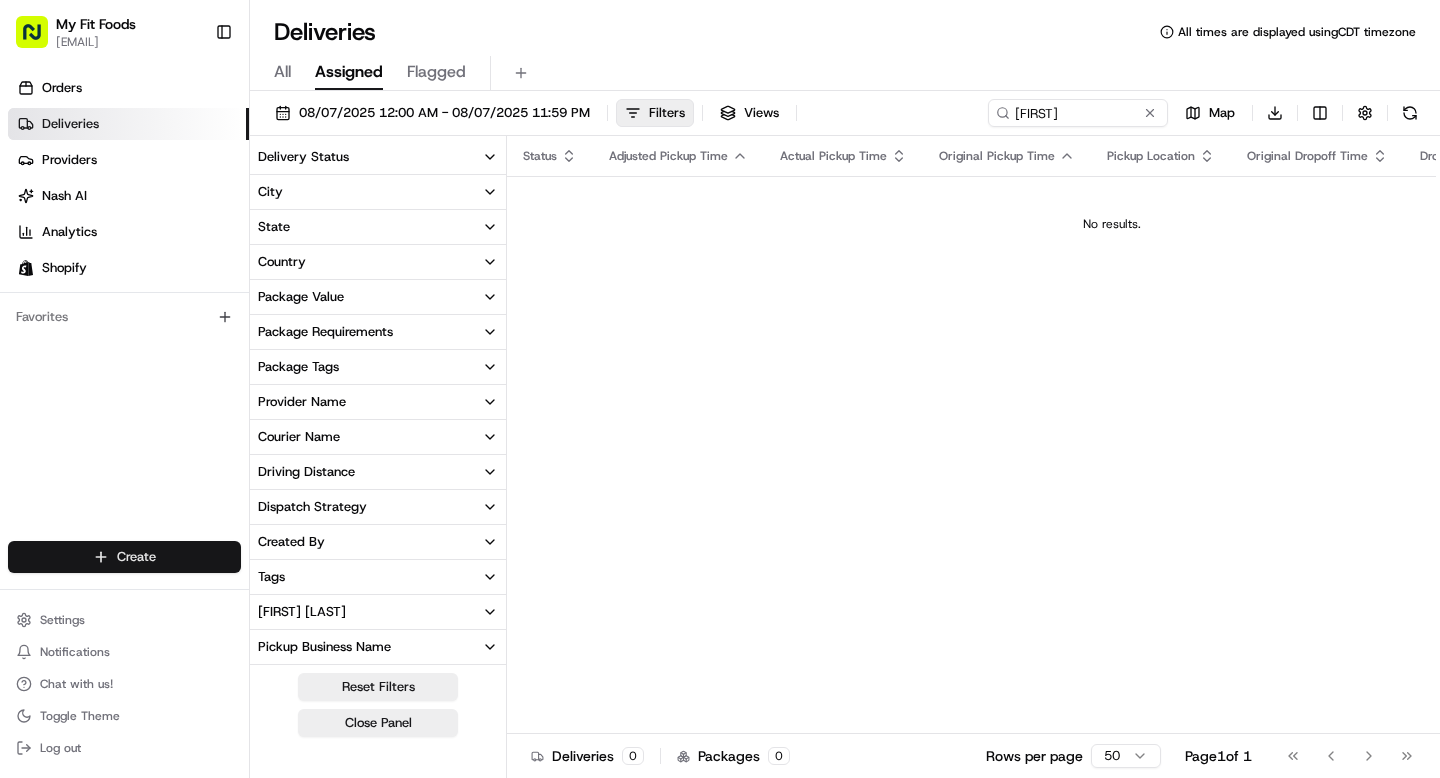 click on "My Fit Foods tyler@myfitfoods.com Toggle Sidebar Orders Deliveries Providers Nash AI Analytics Shopify Favorites Main Menu Members & Organization Organization Users Roles Preferences Customization Tracking Orchestration Automations Dispatch Strategy Optimization Strategy Locations Pickup Locations Dropoff Locations Shifts Billing Billing Refund Requests Integrations Notification Triggers Webhooks API Keys Request Logs Create Settings Notifications Chat with us! Toggle Theme Log out Deliveries All times are displayed using  CDT   timezone All Assigned Flagged 08/07/2025 12:00 AM - 08/07/2025 11:59 PM Filters Views krys Map Download Delivery Status City State Country Package Value Package Requirements Package Tags Provider Name Courier Name Driving Distance Dispatch Strategy Created By Tags Pickup Full Name Pickup Business Name Pickup Address Pickup Store Location Dropoff Full Name Dropoff Business Name Dropoff Address Dropoff Store Location Flag Status Custom Events Delivery Type Reset Filters" at bounding box center [720, 389] 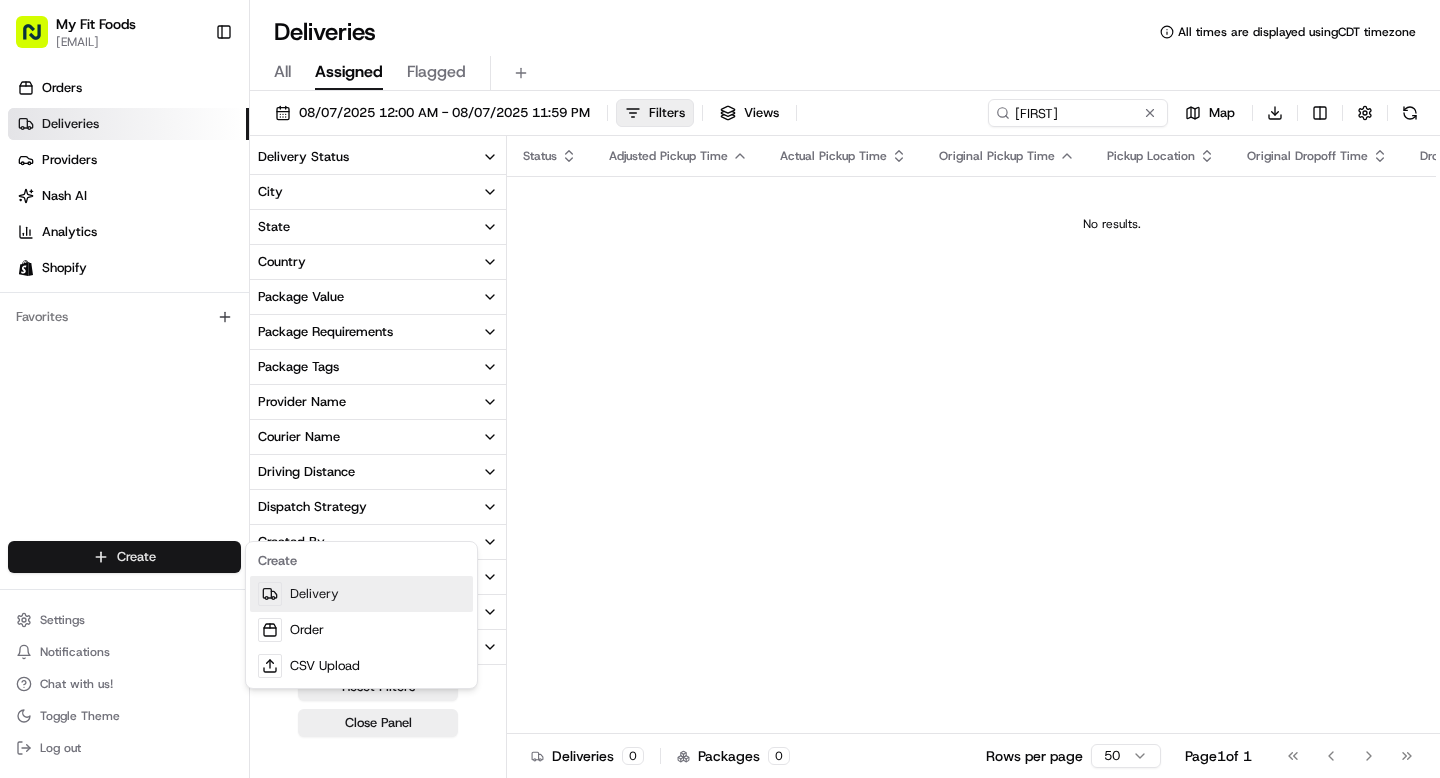 click on "Delivery" at bounding box center [361, 594] 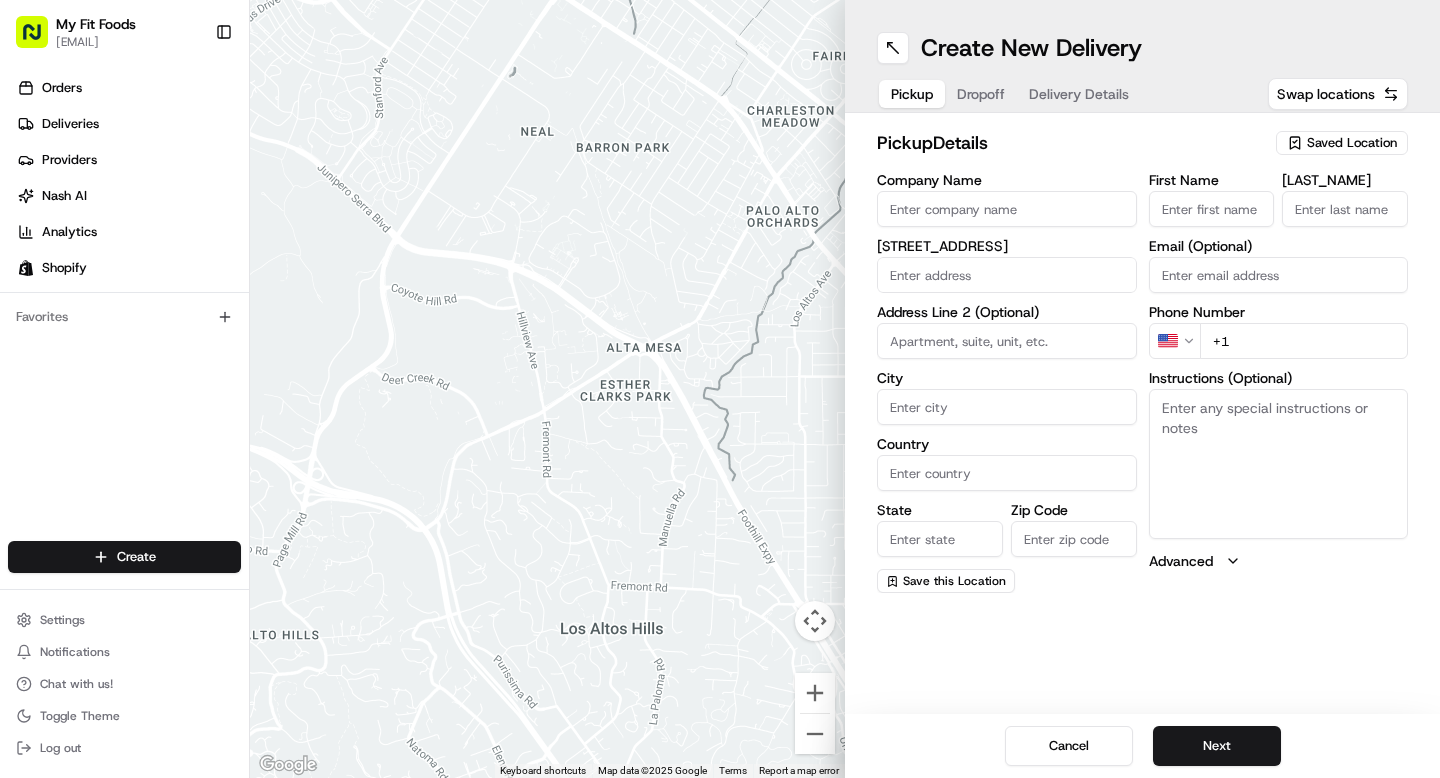 click on "Saved Location" at bounding box center (1352, 143) 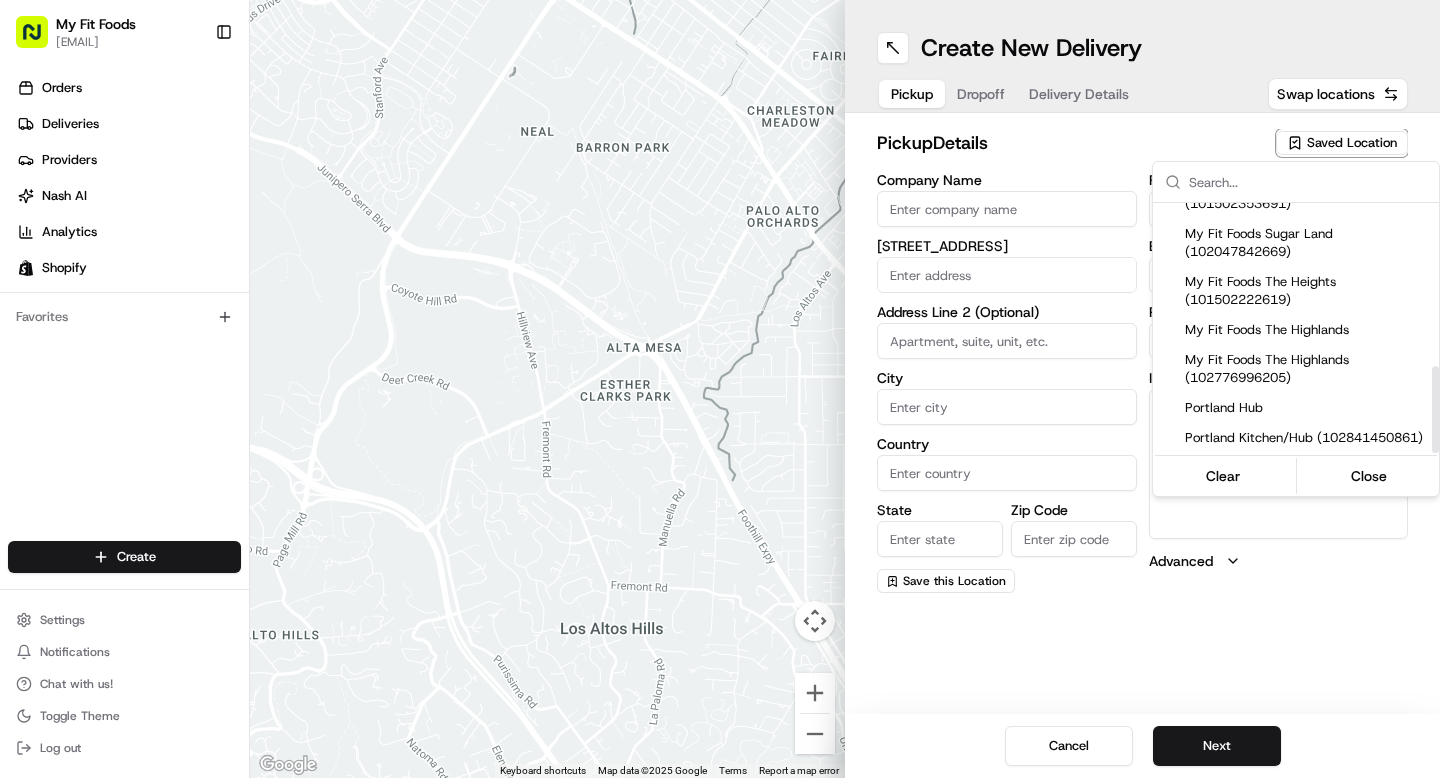 scroll, scrollTop: 199, scrollLeft: 0, axis: vertical 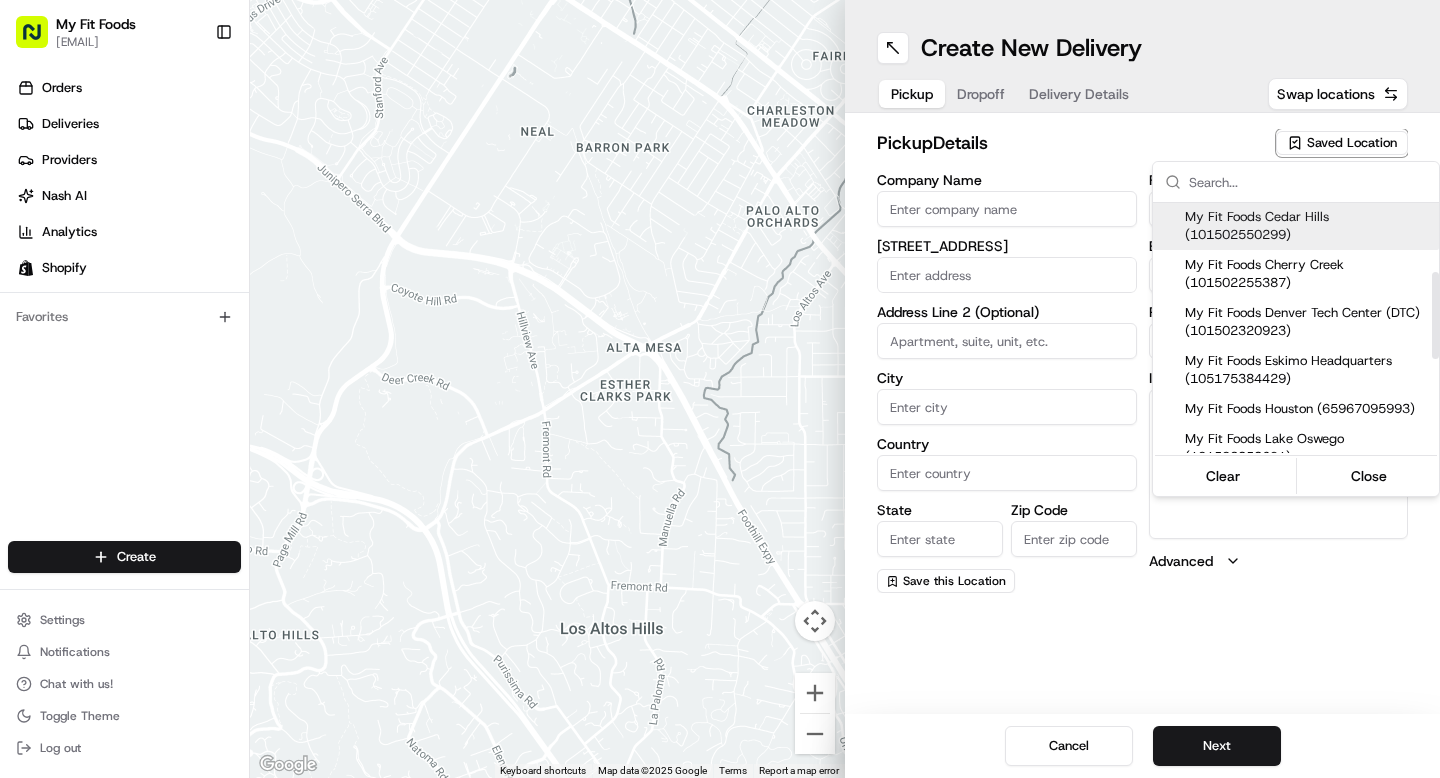click on "My Fit Foods Cedar Hills (101502550299)" at bounding box center (1308, 226) 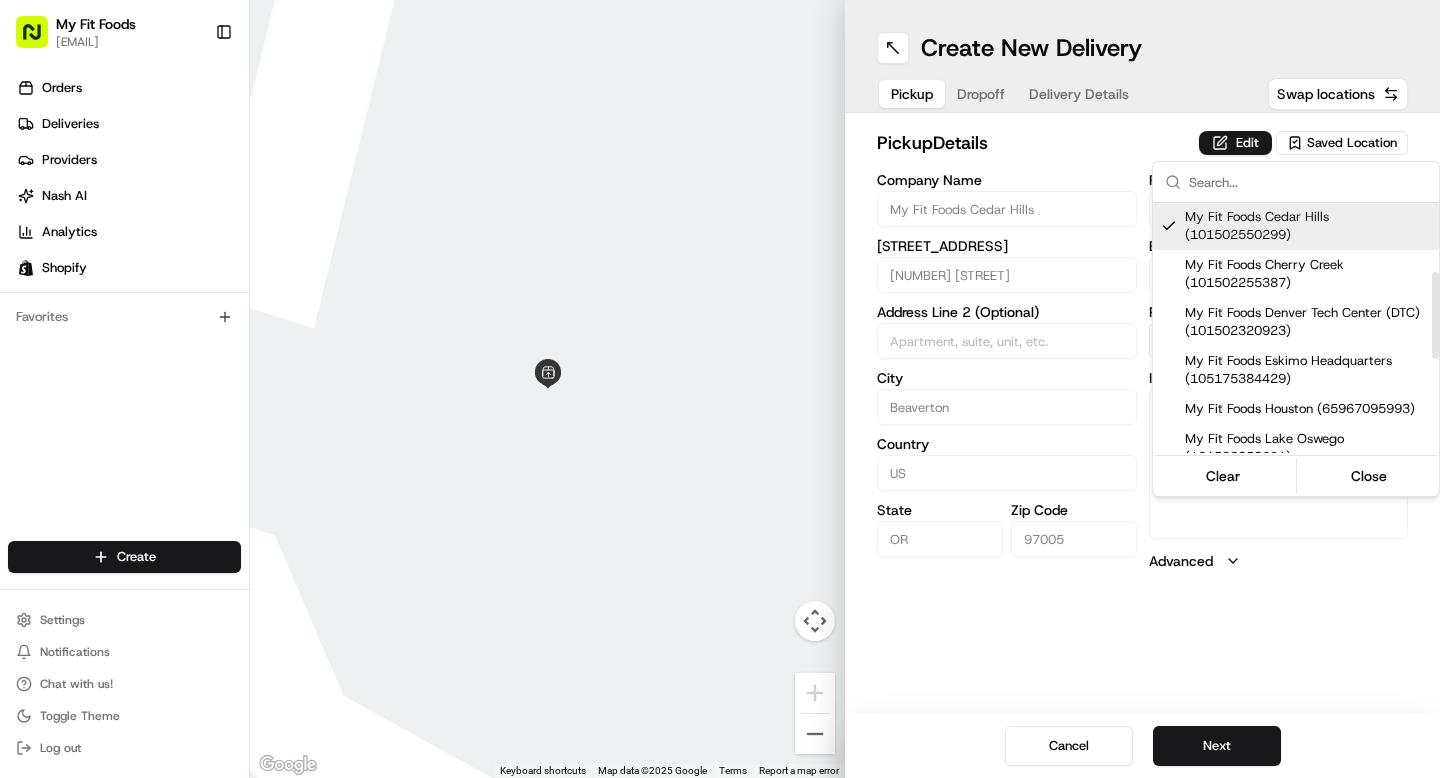 click on "My Fit Foods tyler@myfitfoods.com Toggle Sidebar Orders Deliveries Providers Nash AI Analytics Shopify Favorites Main Menu Members & Organization Organization Users Roles Preferences Customization Tracking Orchestration Automations Dispatch Strategy Optimization Strategy Locations Pickup Locations Dropoff Locations Shifts Billing Billing Refund Requests Integrations Notification Triggers Webhooks API Keys Request Logs Create Settings Notifications Chat with us! Toggle Theme Log out ← Move left → Move right ↑ Move up ↓ Move down + Zoom in - Zoom out Home Jump left by 75% End Jump right by 75% Page Up Jump up by 75% Page Down Jump down by 75% Keyboard shortcuts Map Data Map data ©2025 Google Map data ©2025 Google 2 m  Click to toggle between metric and imperial units Terms Report a map error Create New Delivery Pickup Dropoff Delivery Details Swap locations pickup  Details  Edit Saved Location Company Name My Fit Foods Cedar Hills Address Line 1 3600 SW Cedar Hills Blvd City Beaverton" at bounding box center [720, 389] 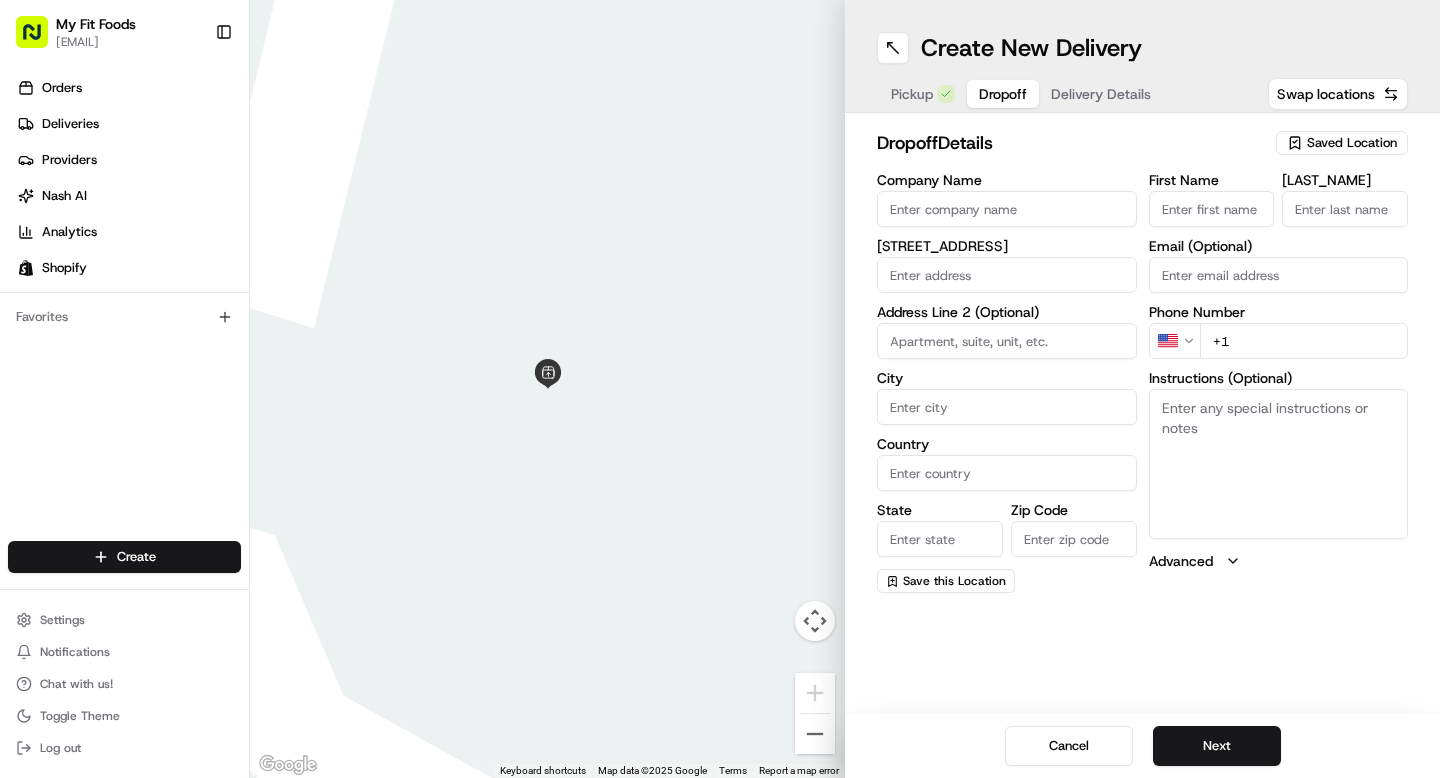 click on "Dropoff" at bounding box center [1003, 94] 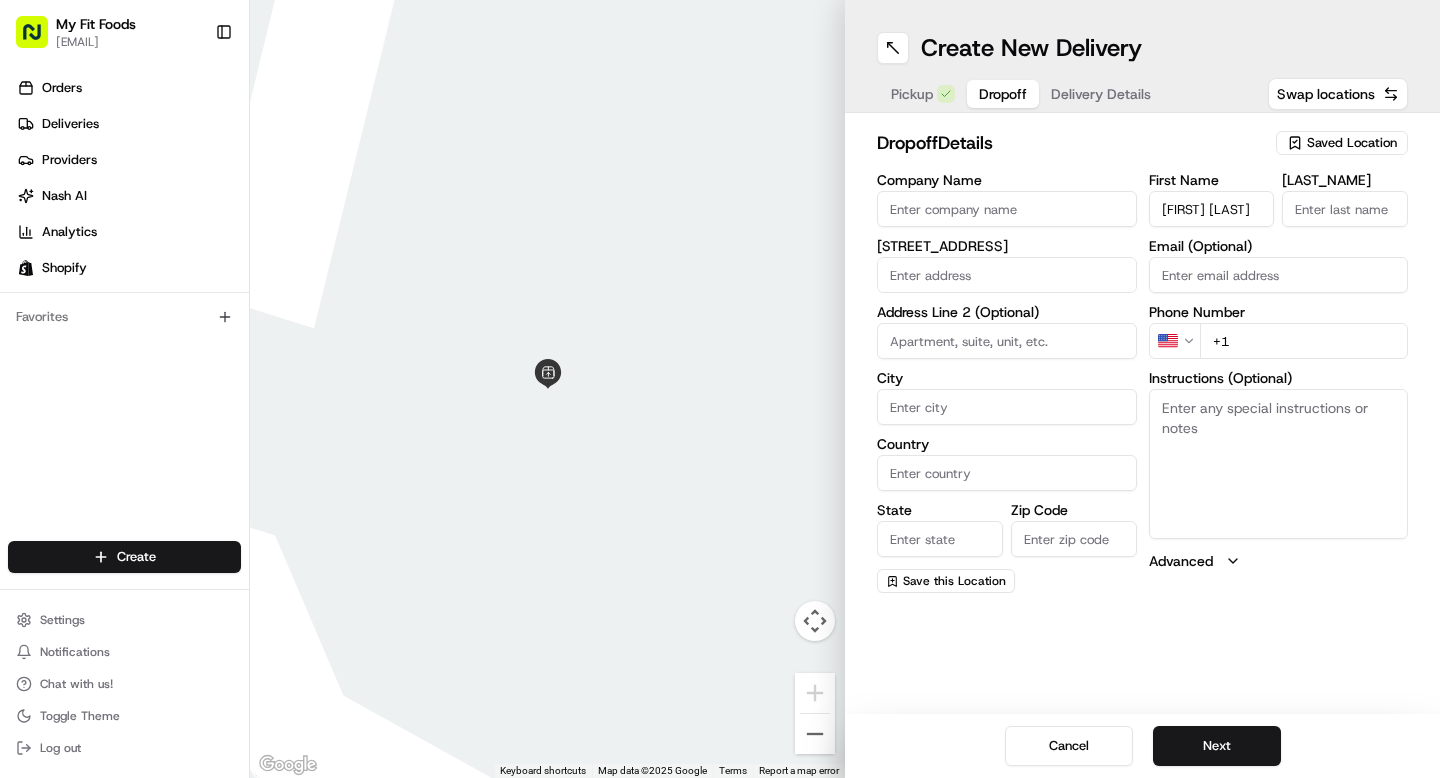 scroll, scrollTop: 0, scrollLeft: 3, axis: horizontal 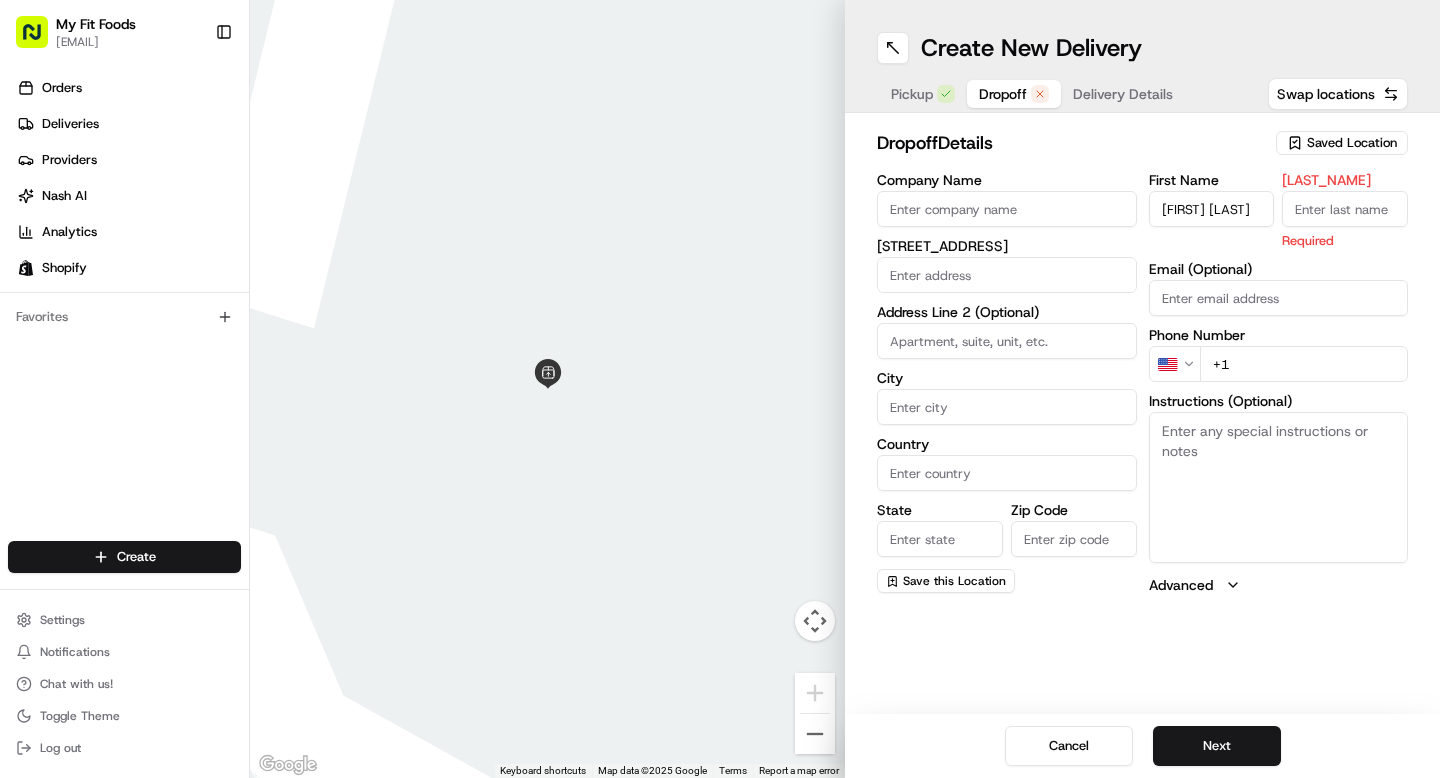 click on "Last Name" at bounding box center (1345, 209) 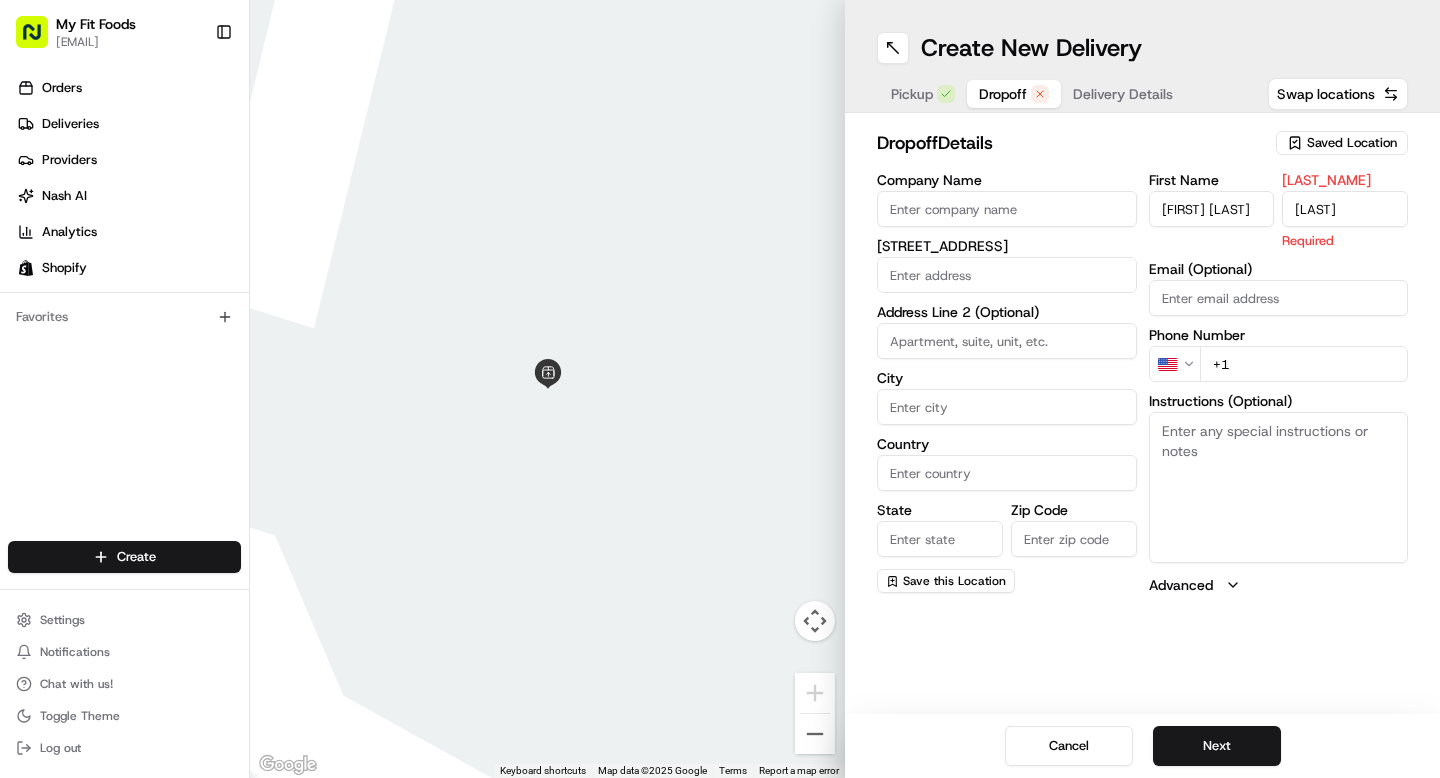 type on "kaufmann" 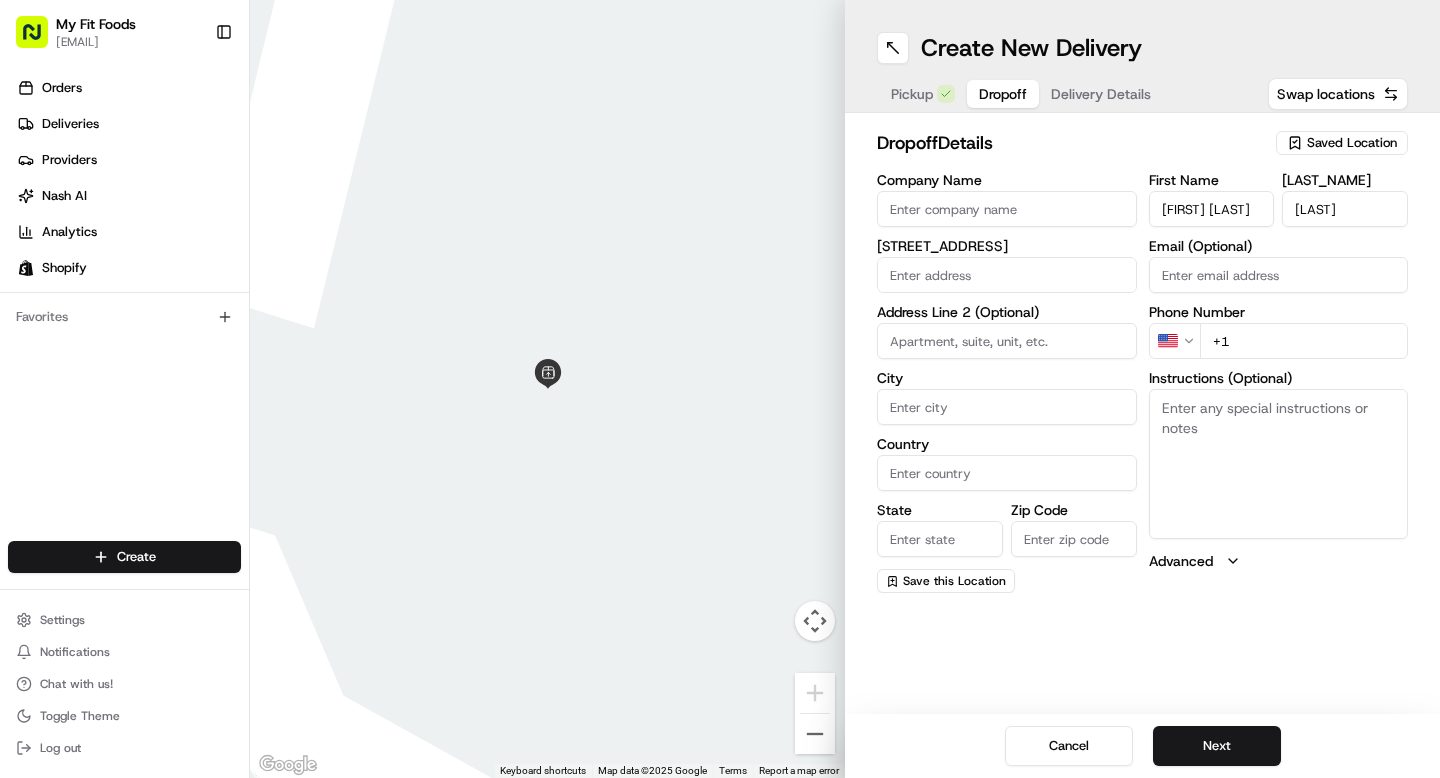 click on "[FIRST] [LAST]" at bounding box center [1212, 209] 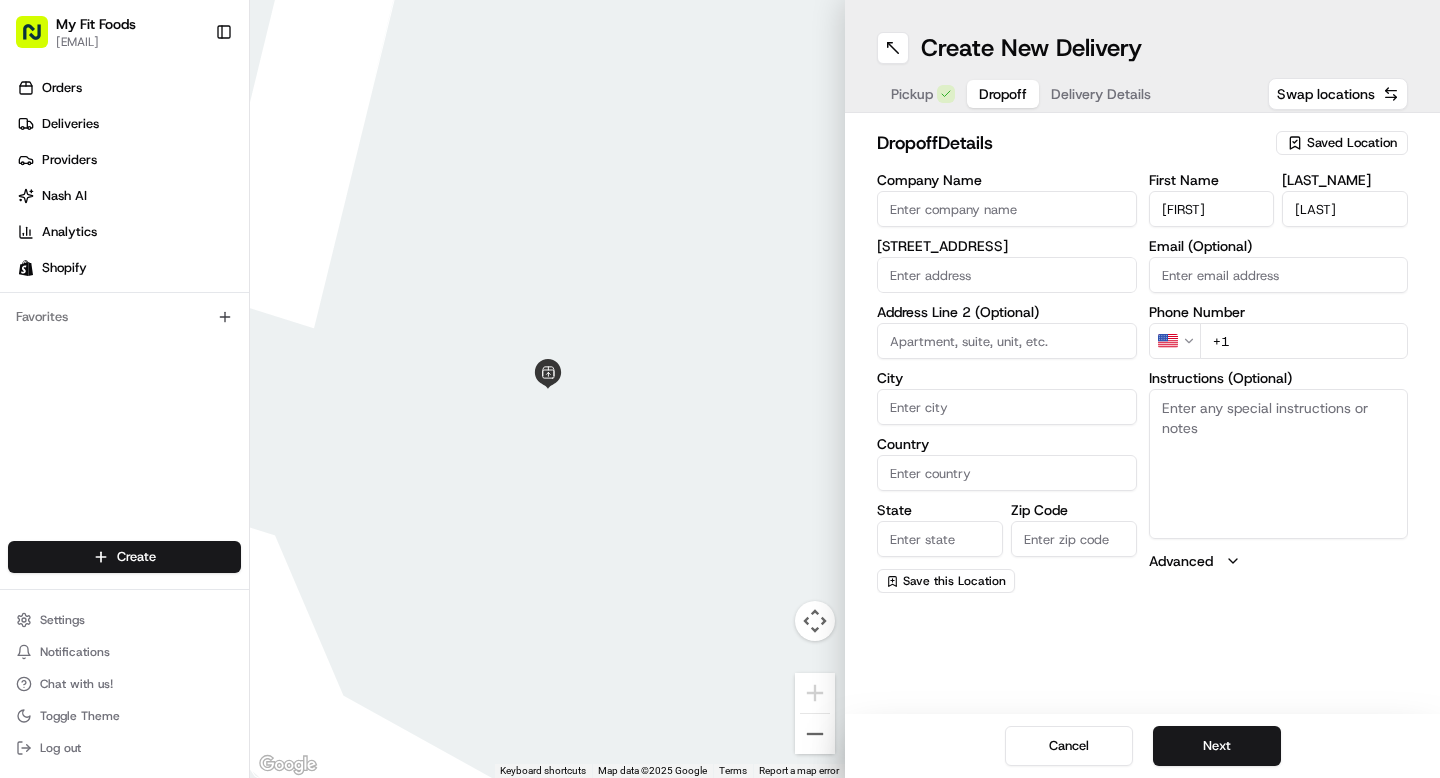 type on "kristyn" 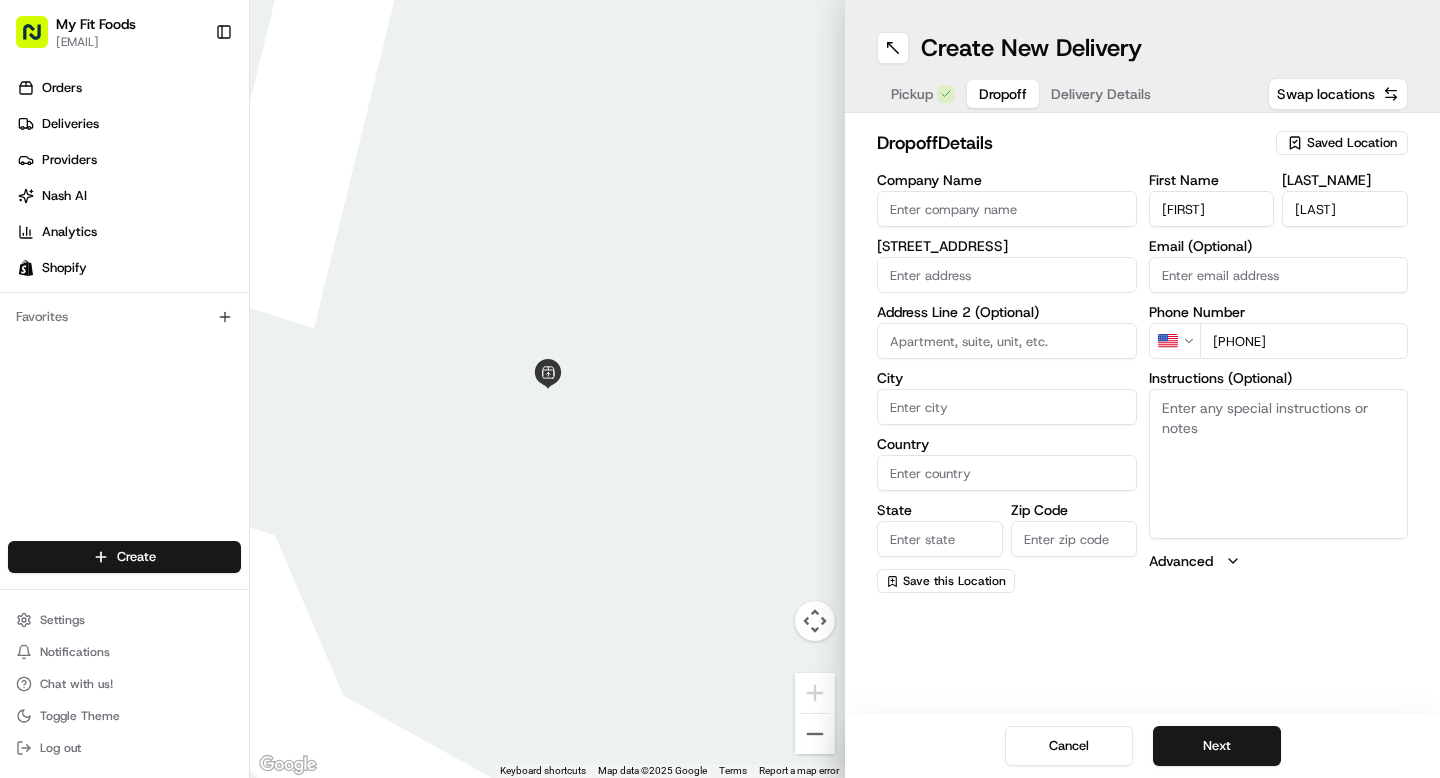 type on "+1 503 330 9745" 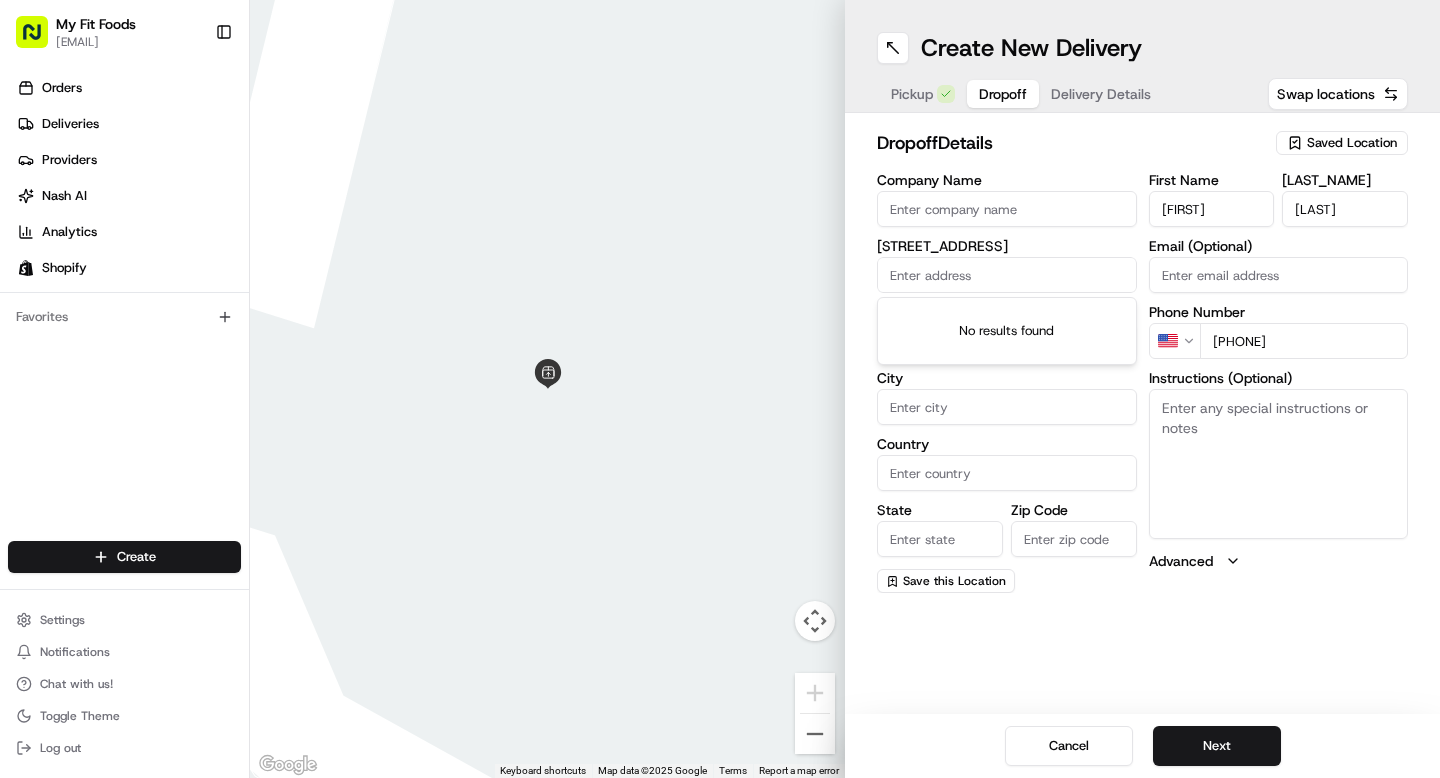 click at bounding box center [1007, 275] 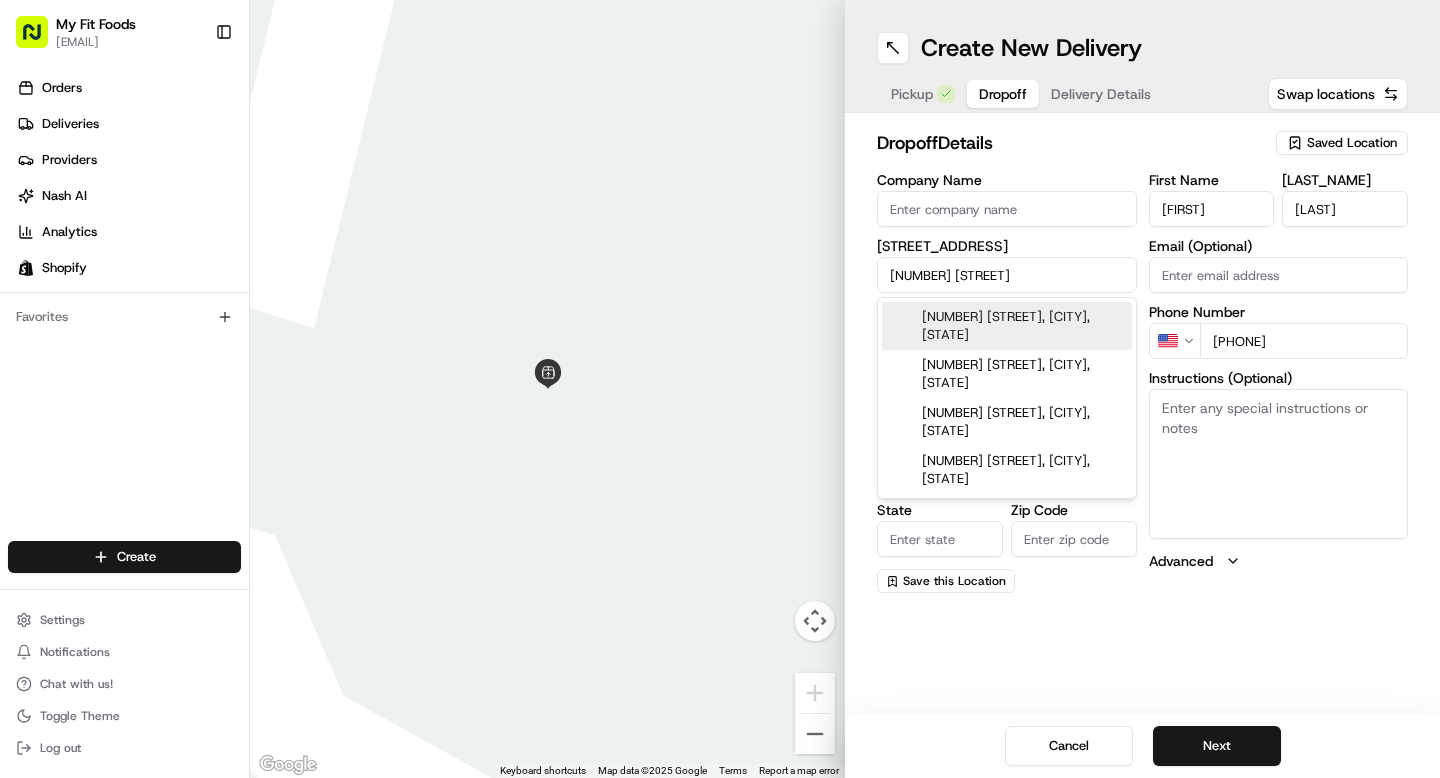 click on "15760 Southwest Bridle Hills Drive, Beaverton, OR" at bounding box center [1007, 326] 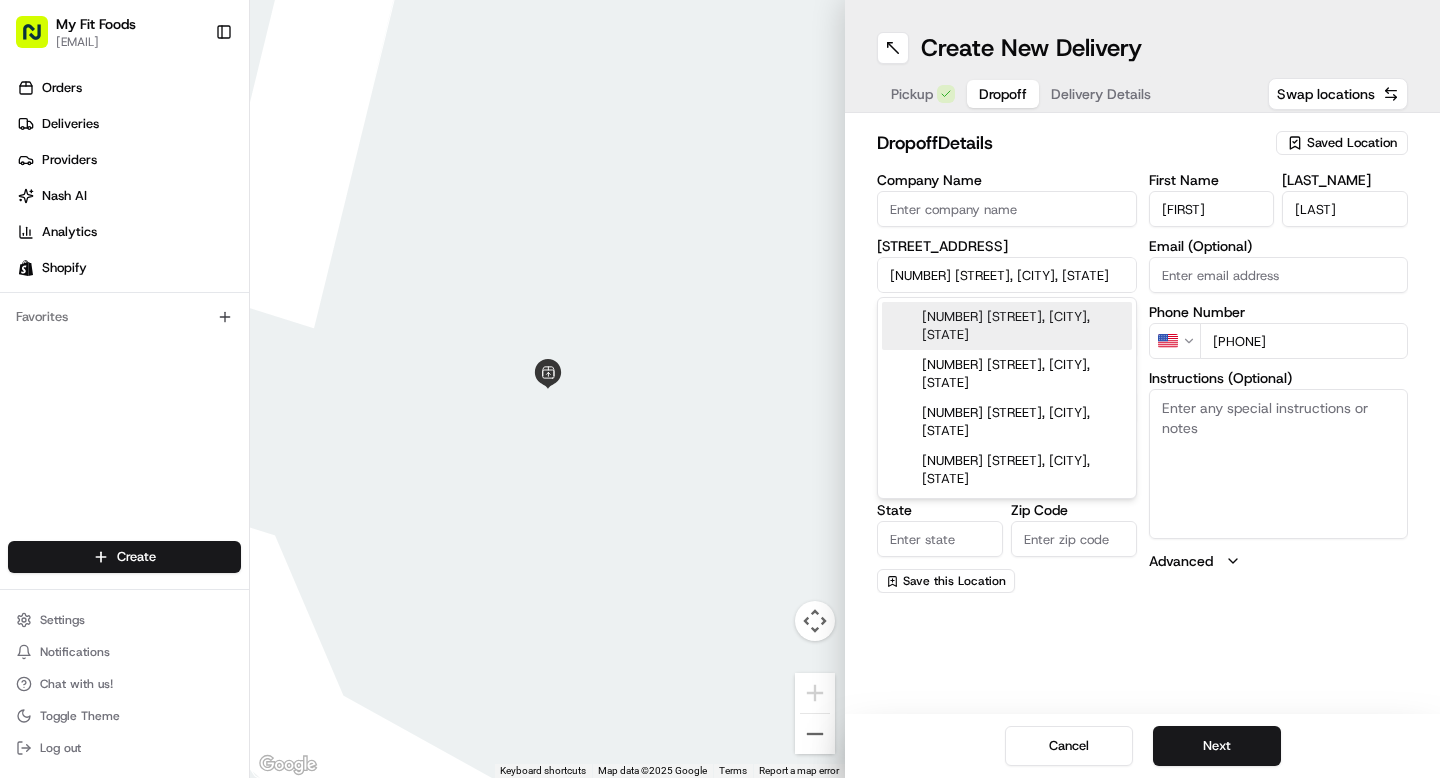 type on "[NUMBER] [STREET], [CITY], [STATE] [POSTAL_CODE], [COUNTRY]" 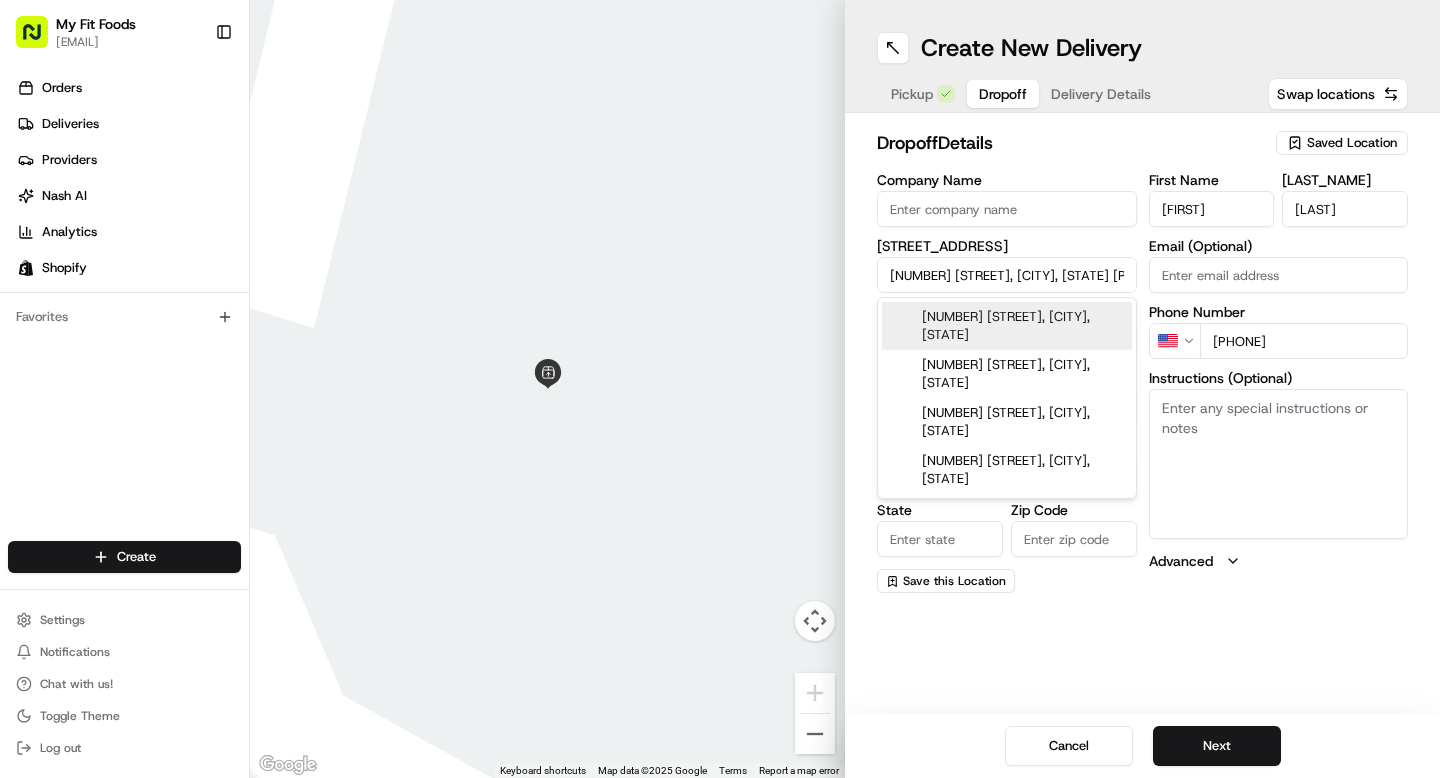 type on "OR" 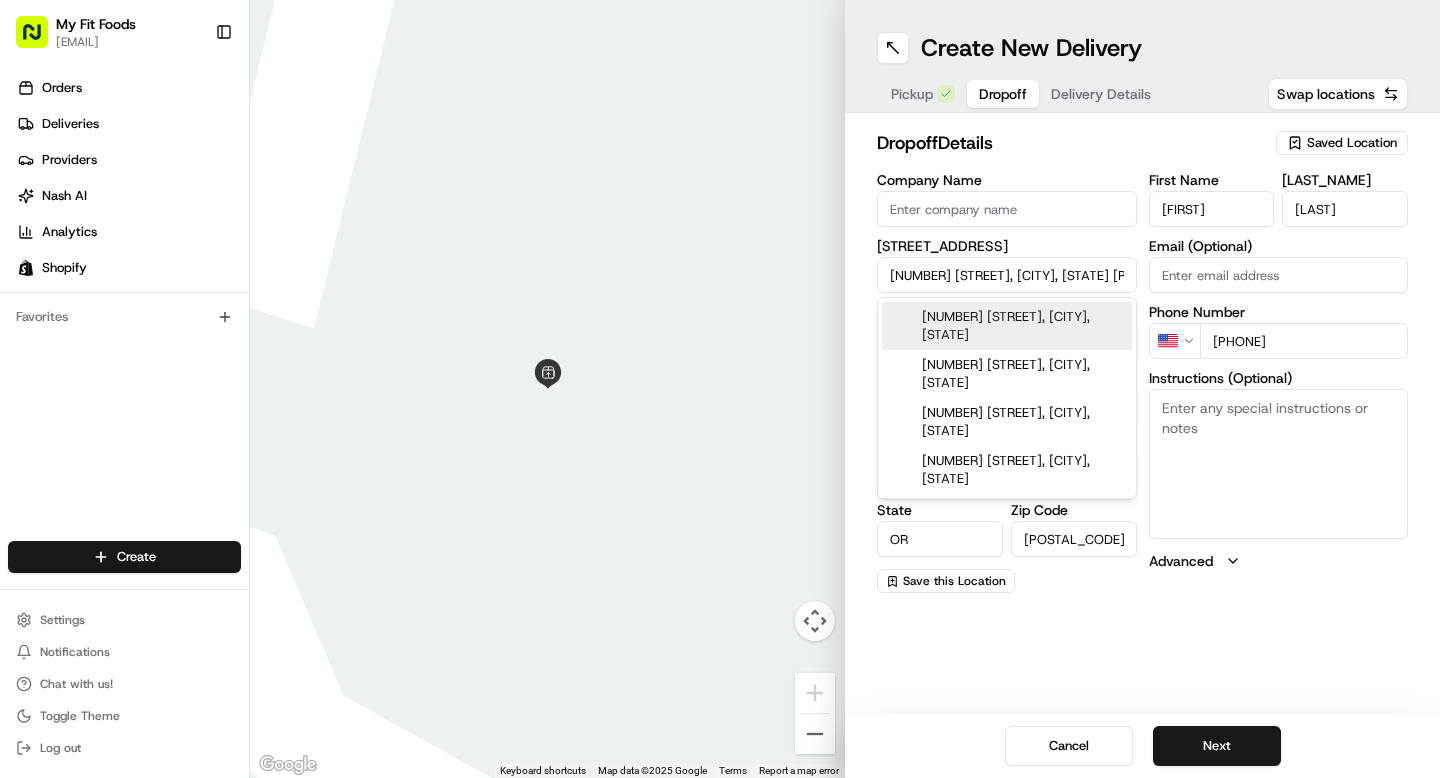 type on "15760 Southwest Bridle Hills Drive" 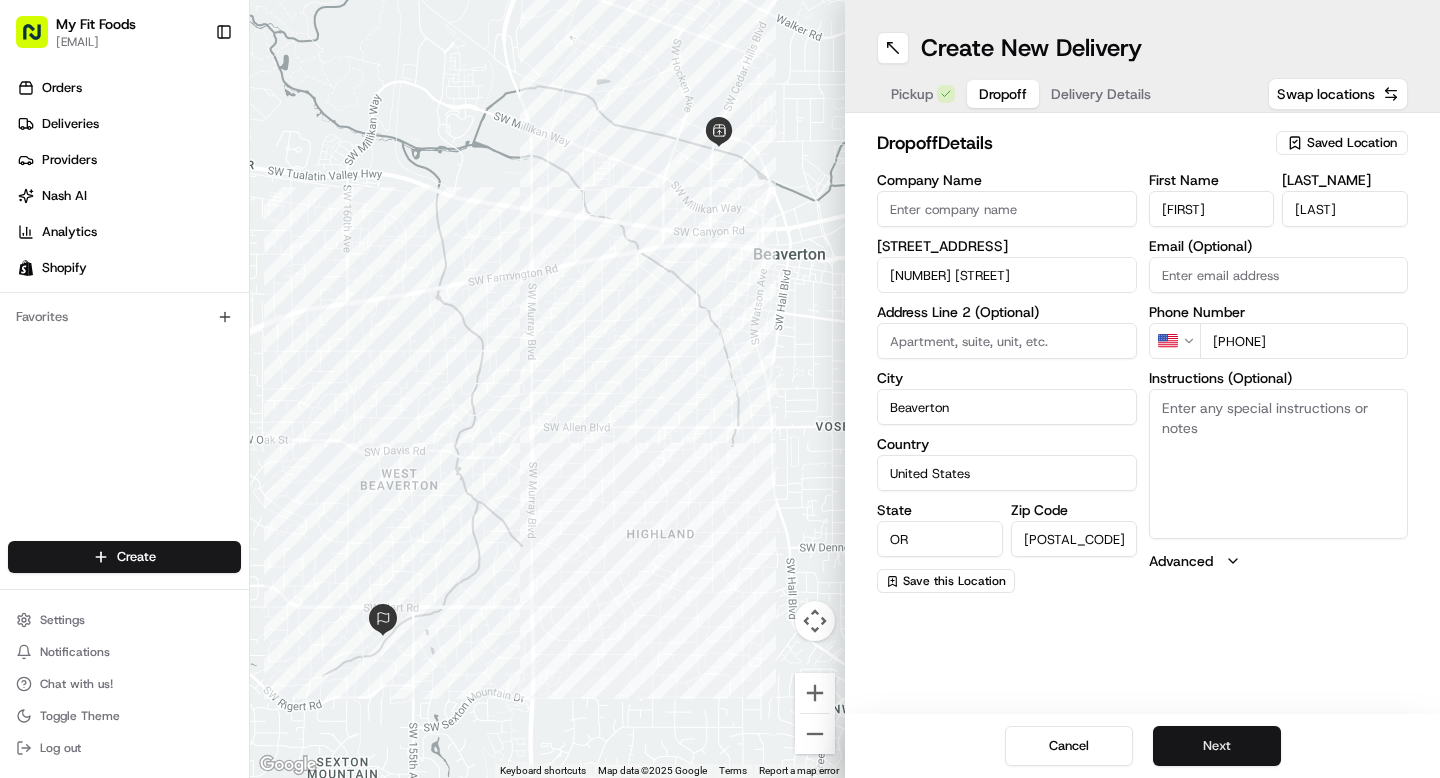 click on "Next" at bounding box center (1217, 746) 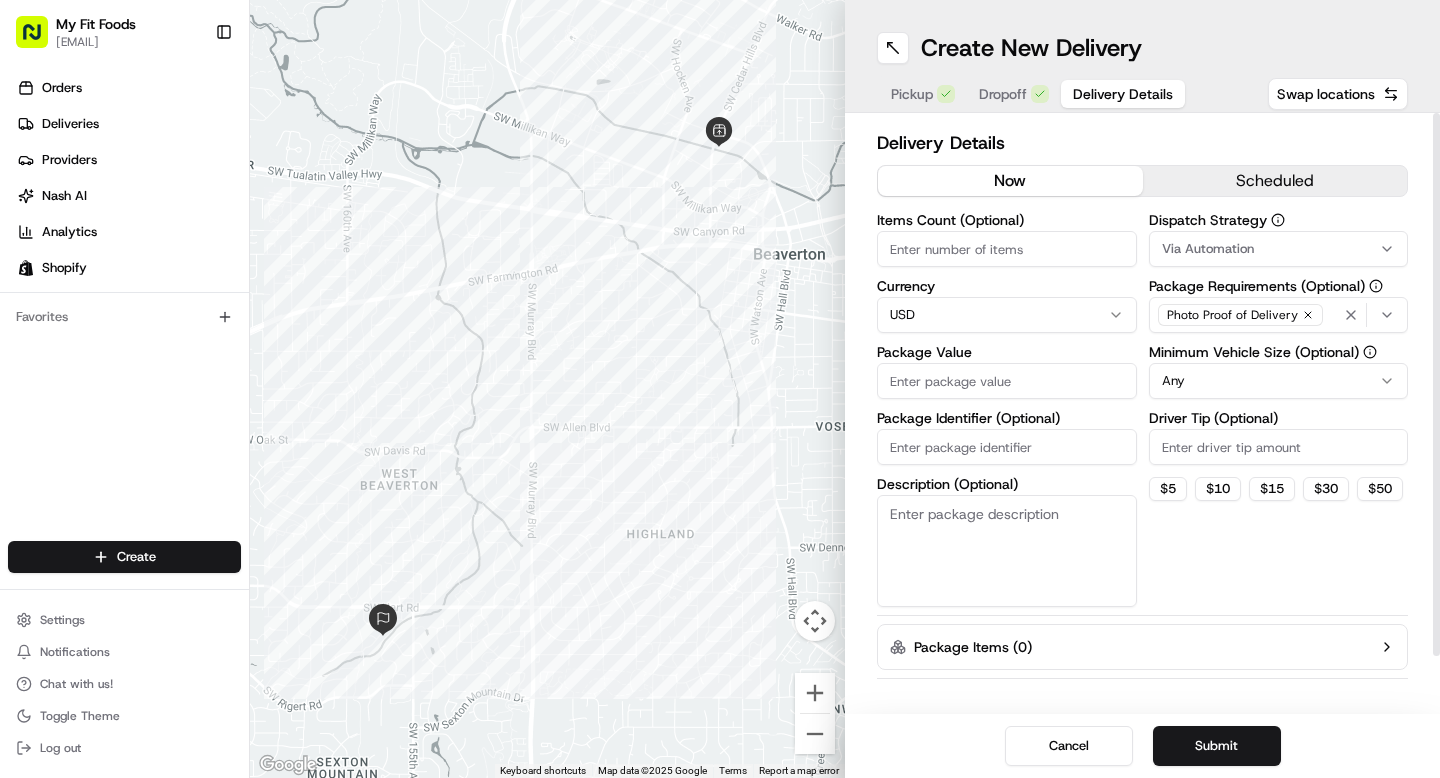 click on "Items Count (Optional)" at bounding box center (1007, 249) 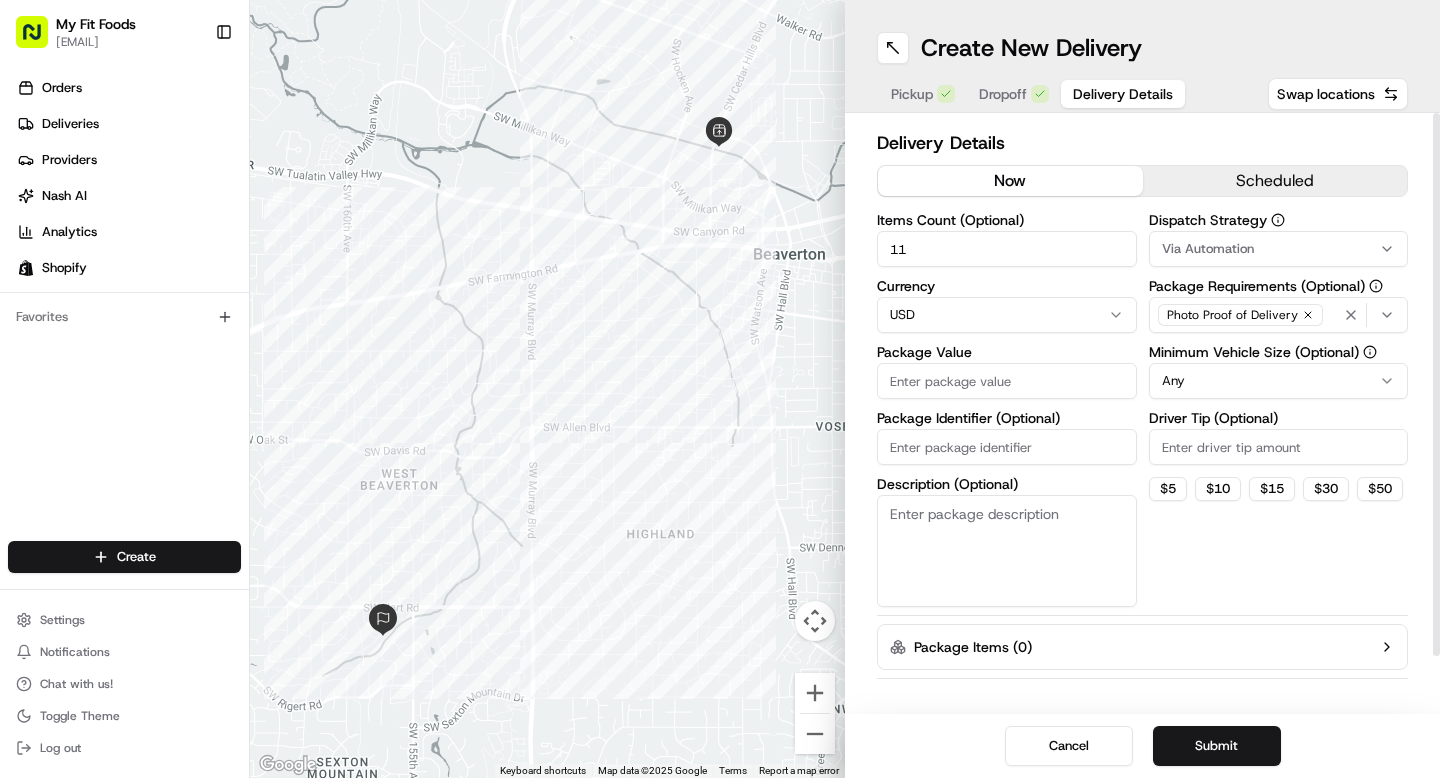 type on "11" 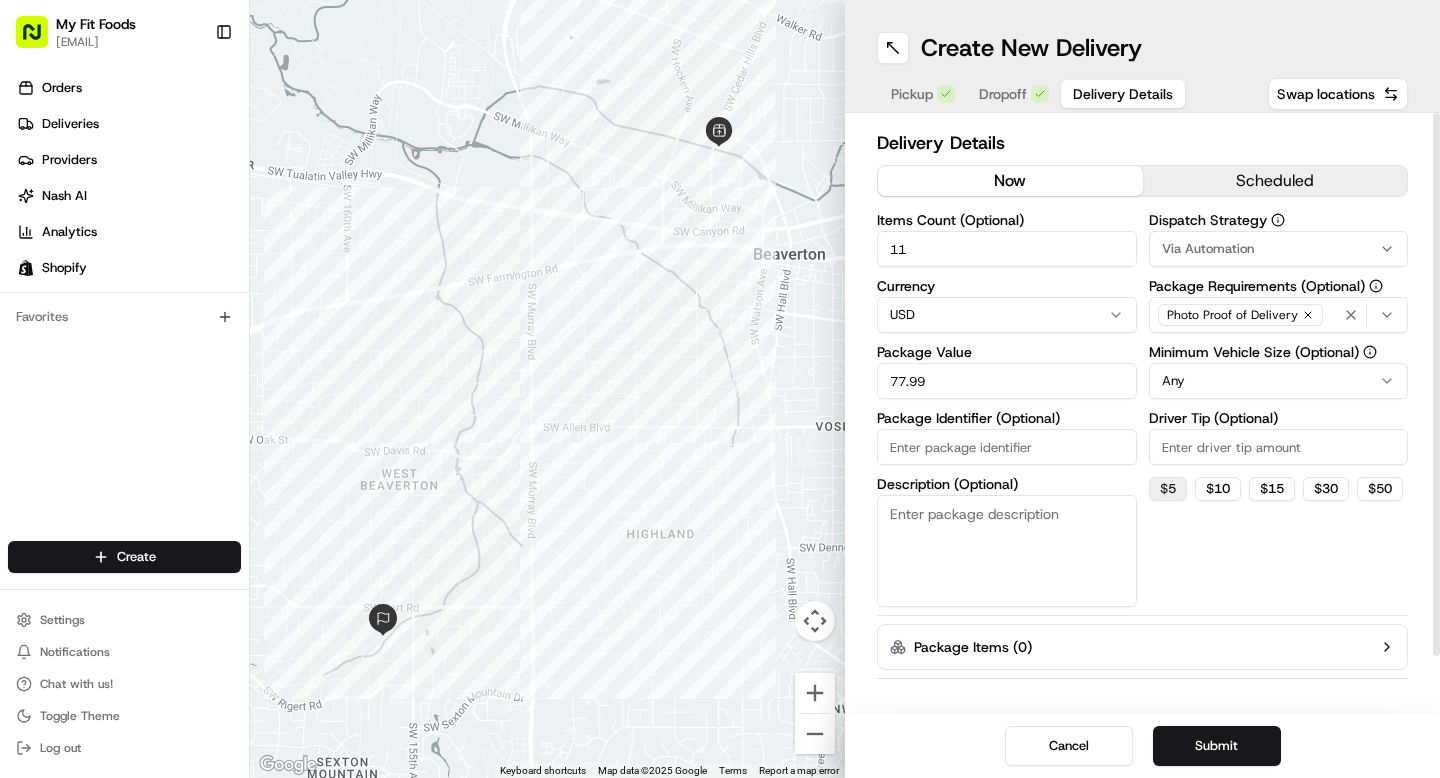 type on "77.99" 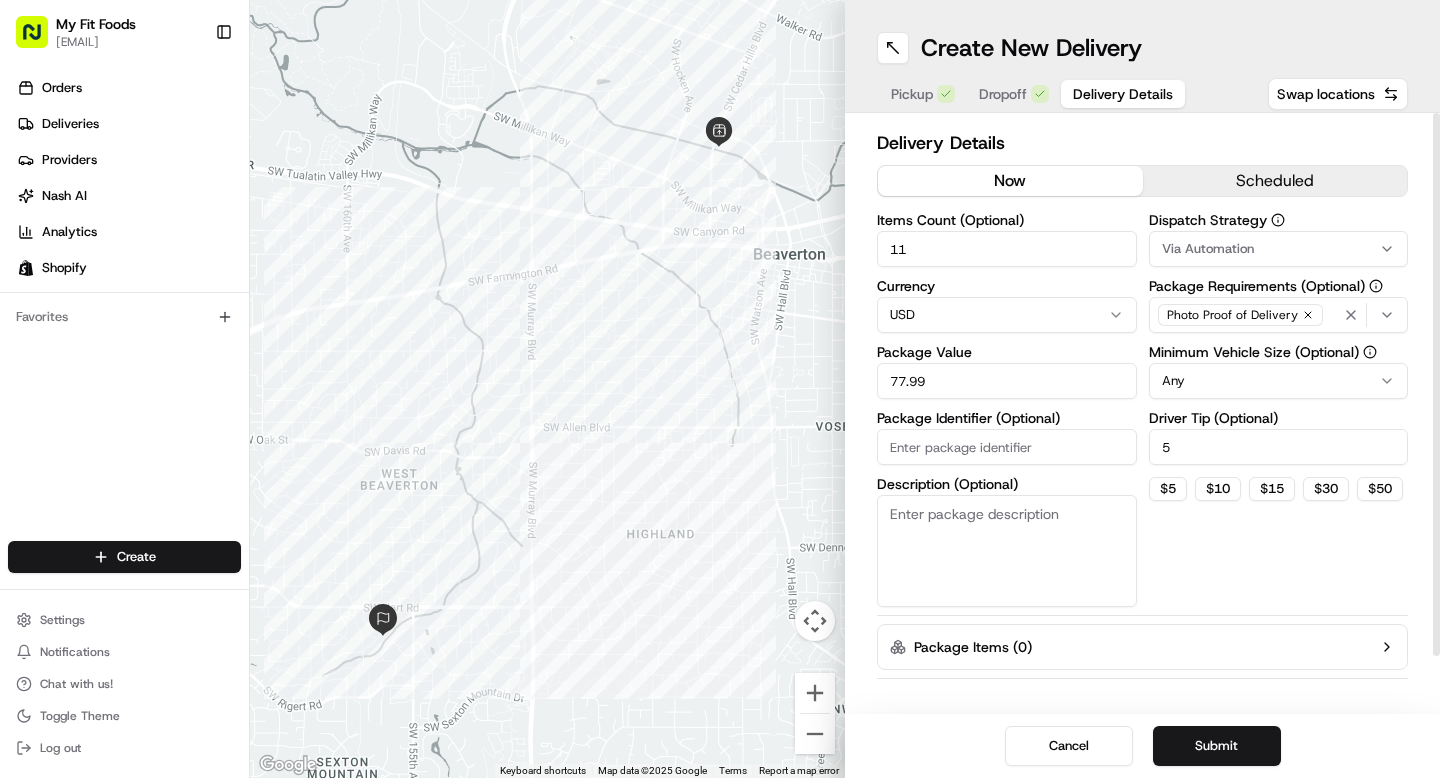 click on "Description (Optional)" at bounding box center [1007, 551] 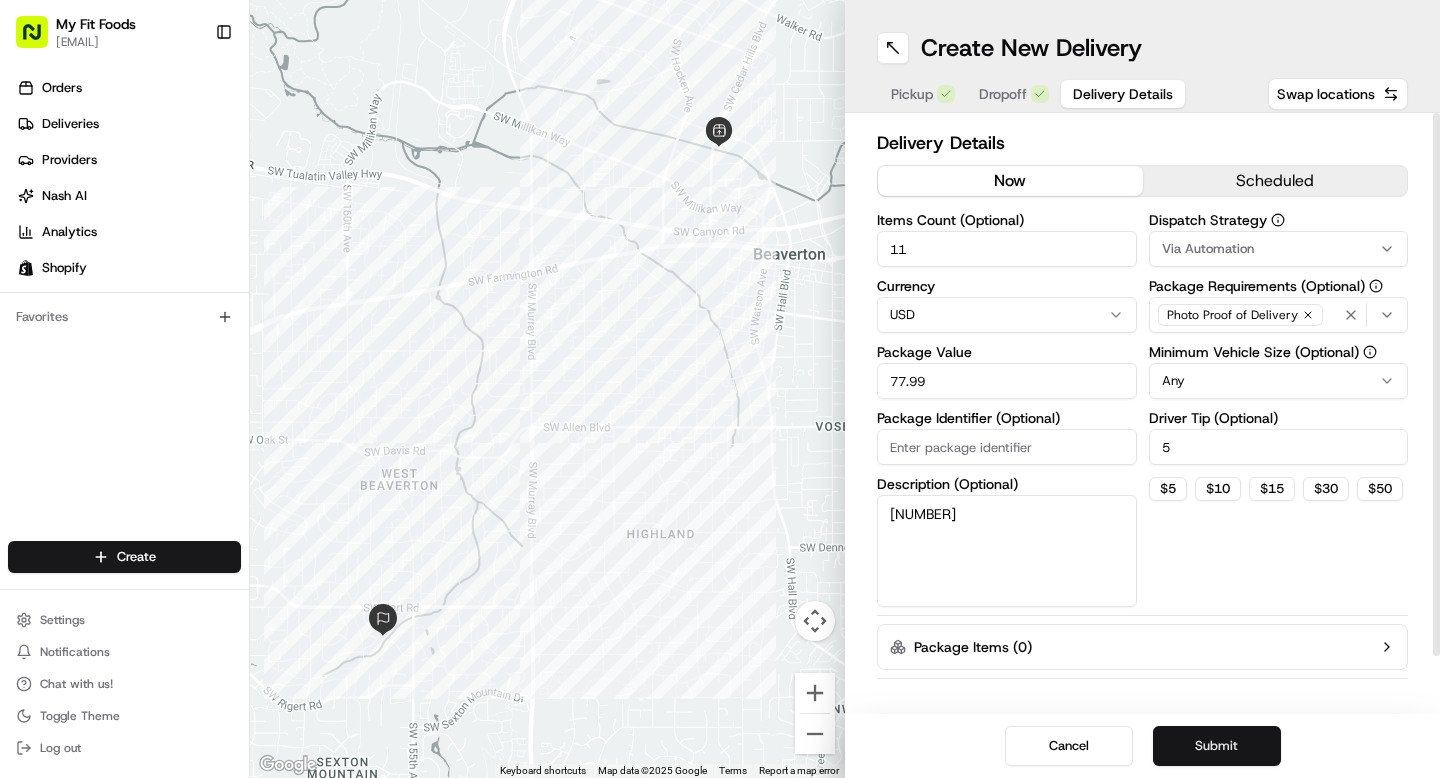 type on "841259" 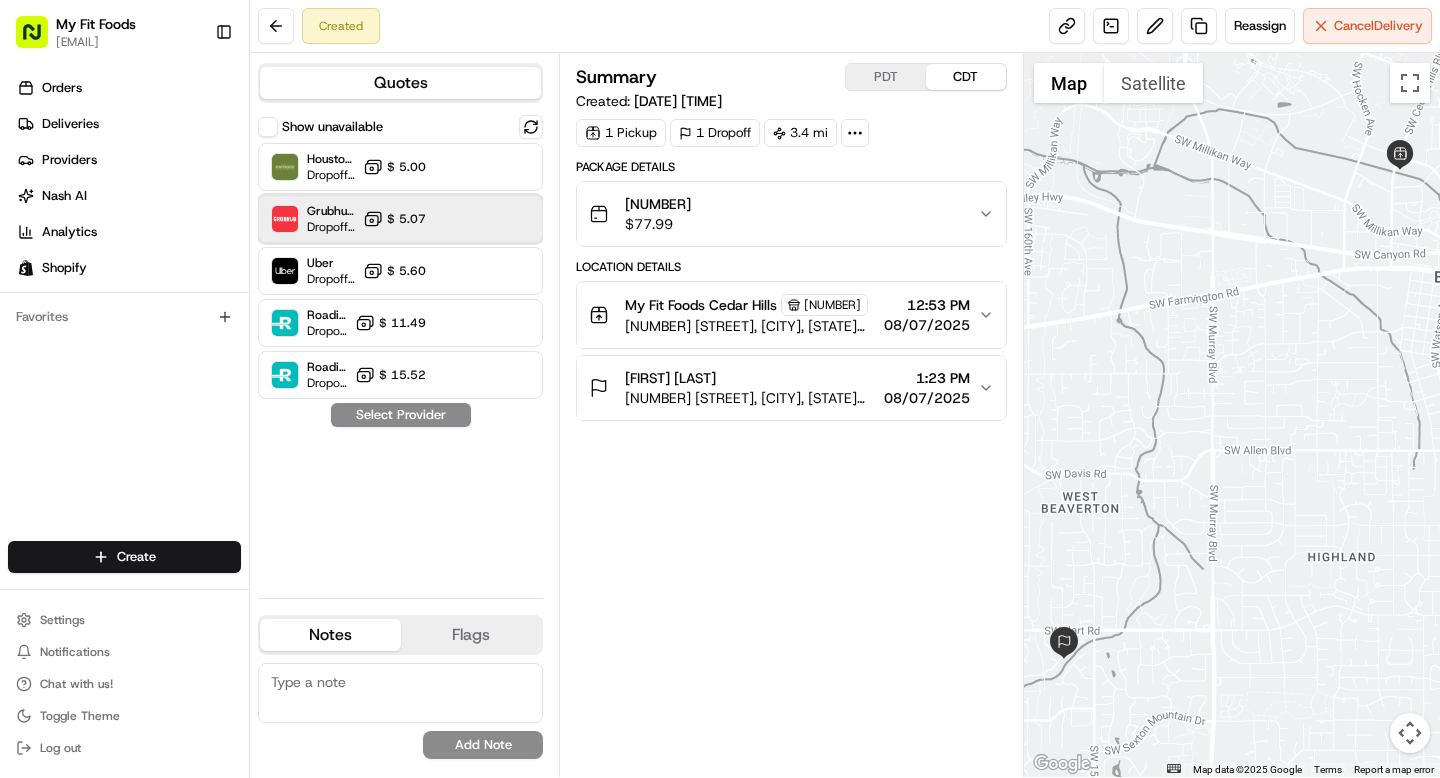 click on "Grubhub (MFF) Dropoff ETA   28 minutes $   5.07" at bounding box center (400, 219) 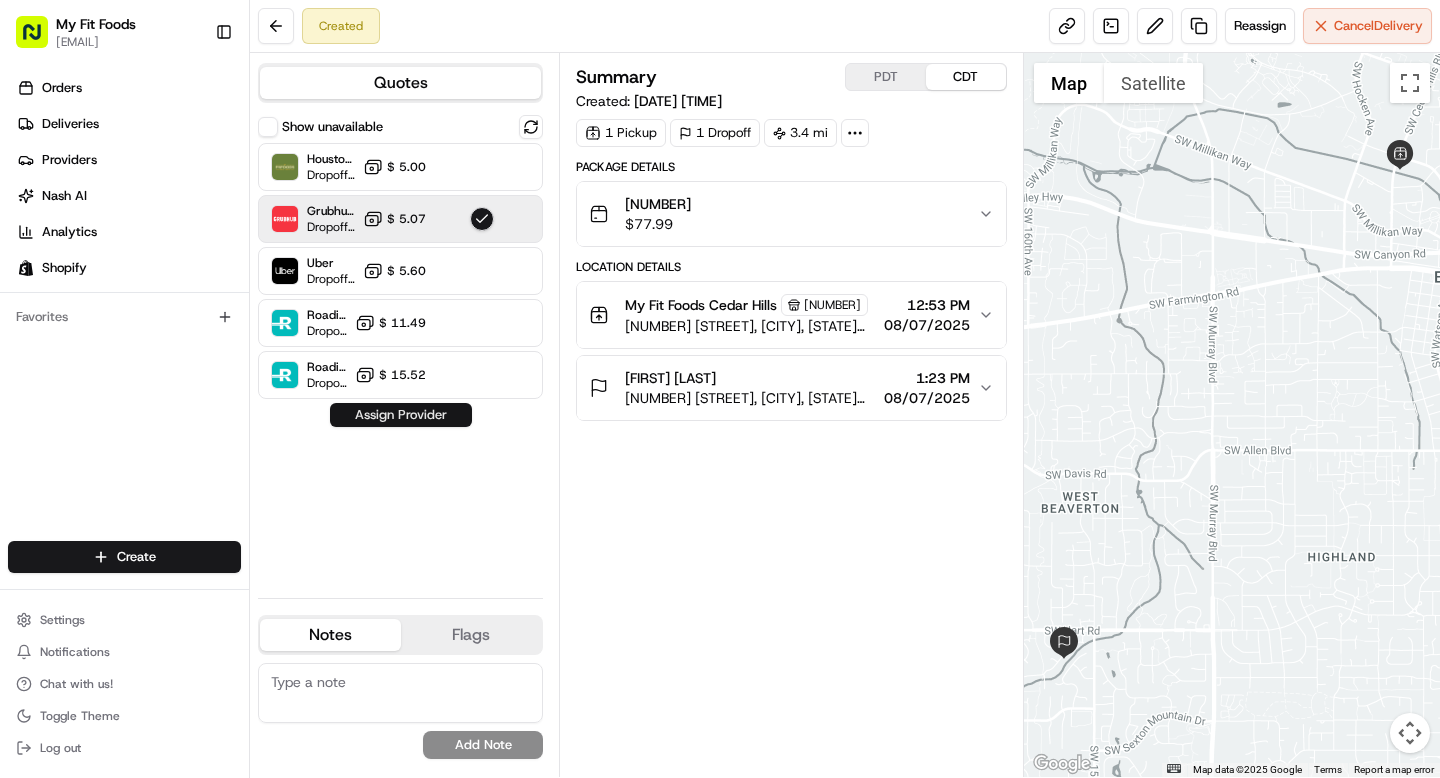 click on "Assign Provider" at bounding box center (401, 415) 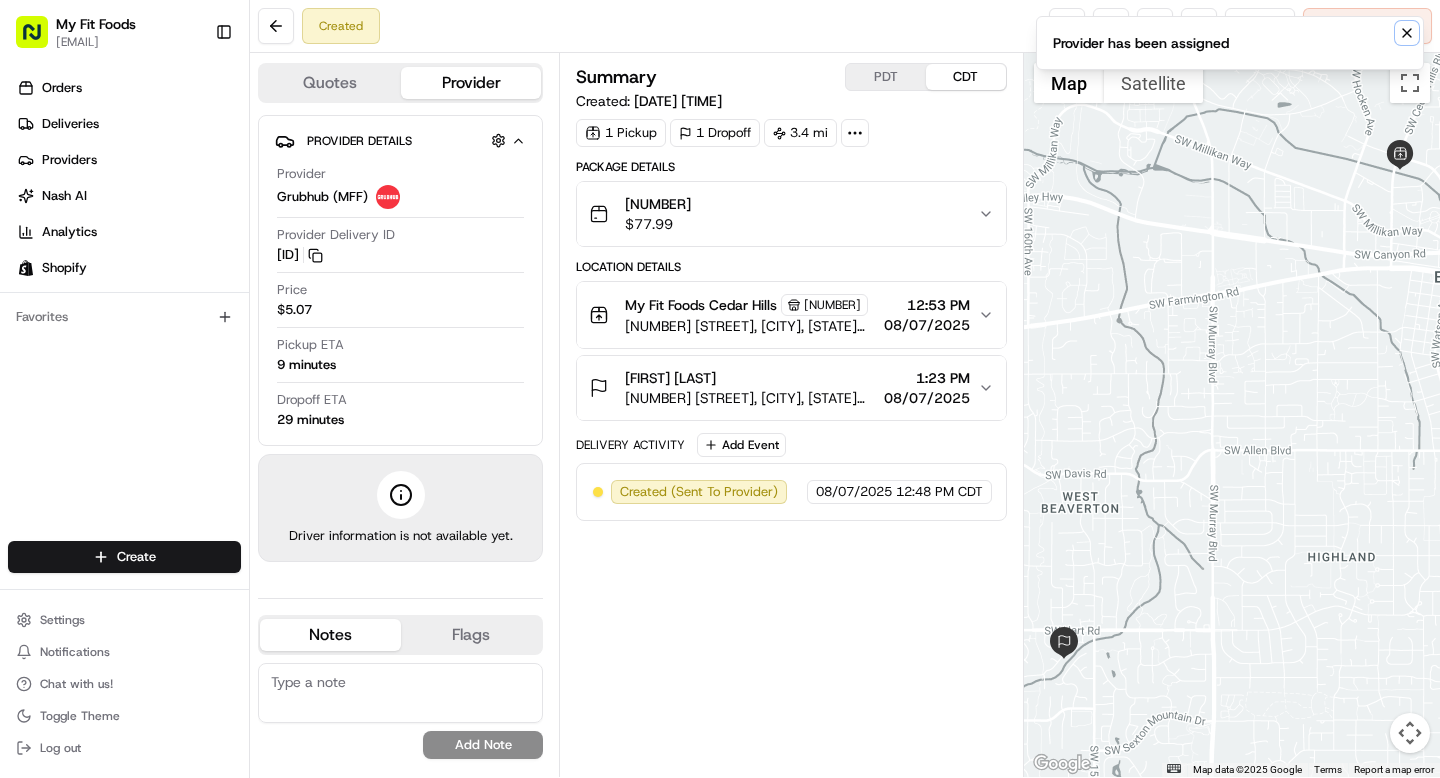 click 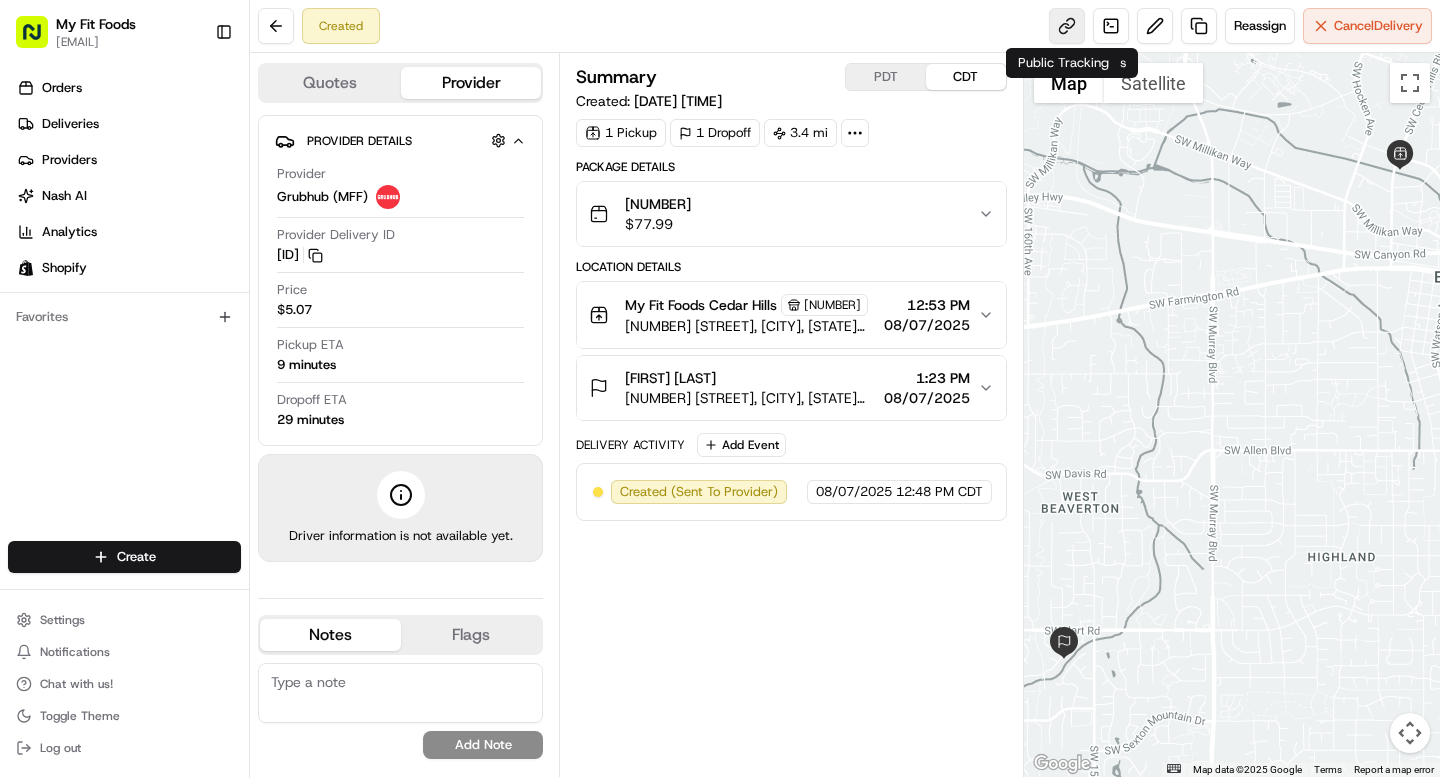 click at bounding box center (1067, 26) 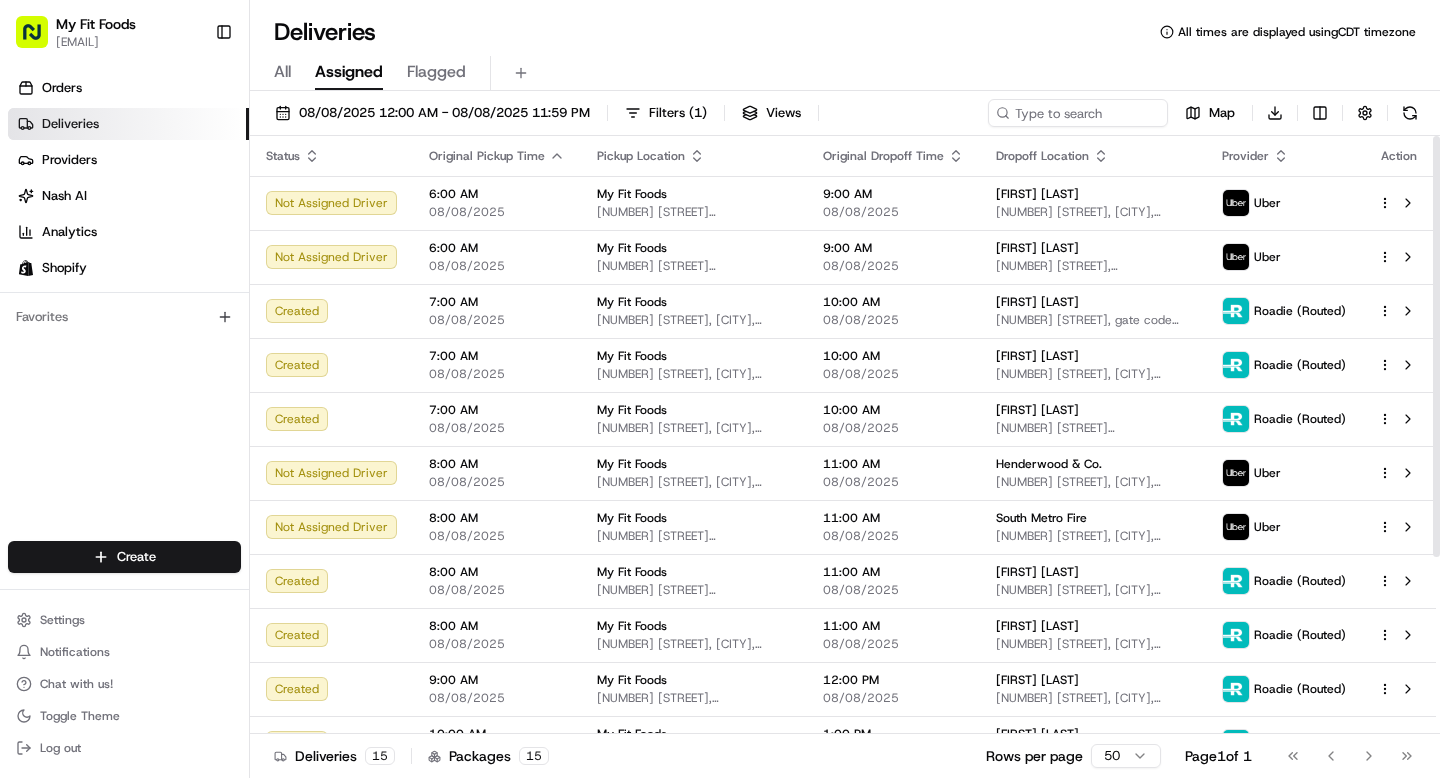 scroll, scrollTop: 0, scrollLeft: 0, axis: both 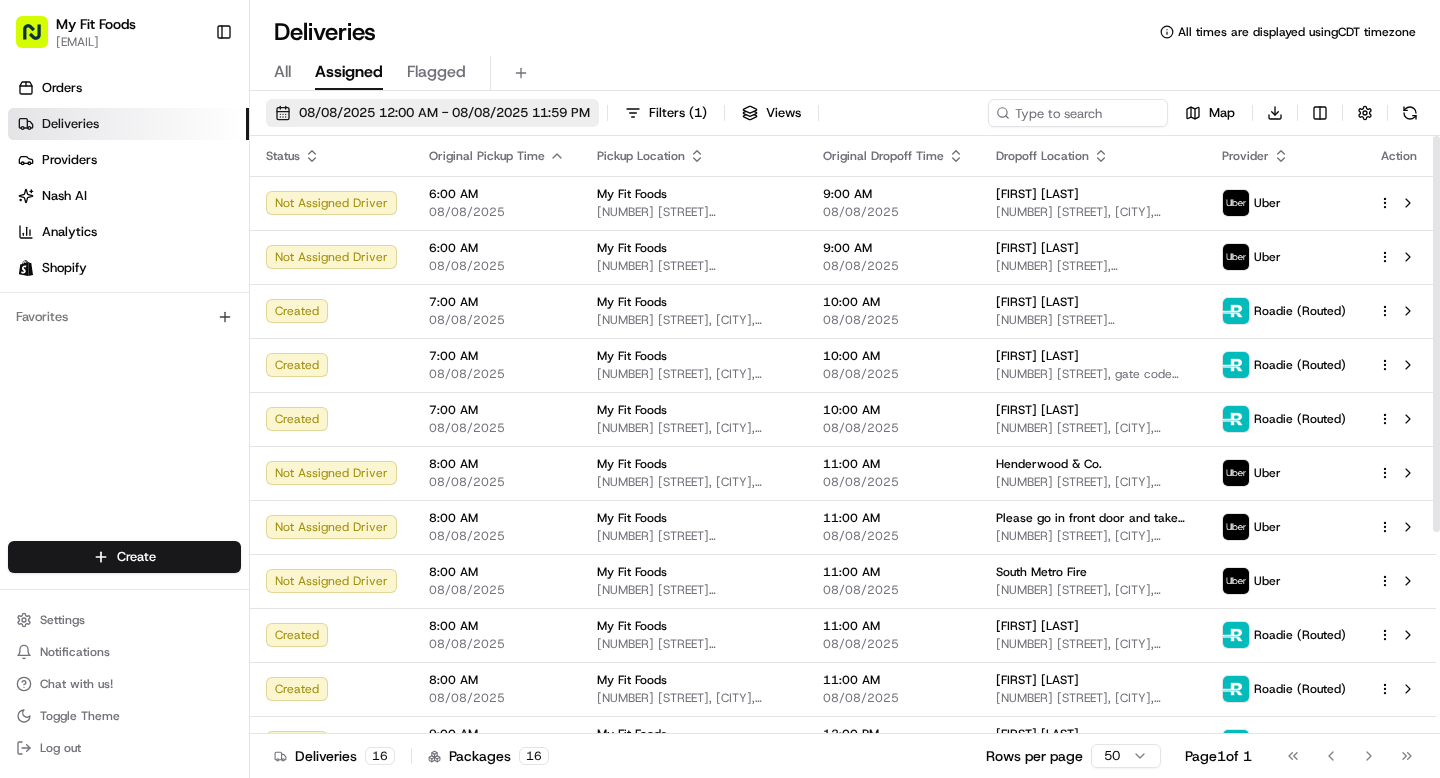 click on "08/08/2025 12:00 AM - 08/08/2025 11:59 PM" at bounding box center [444, 113] 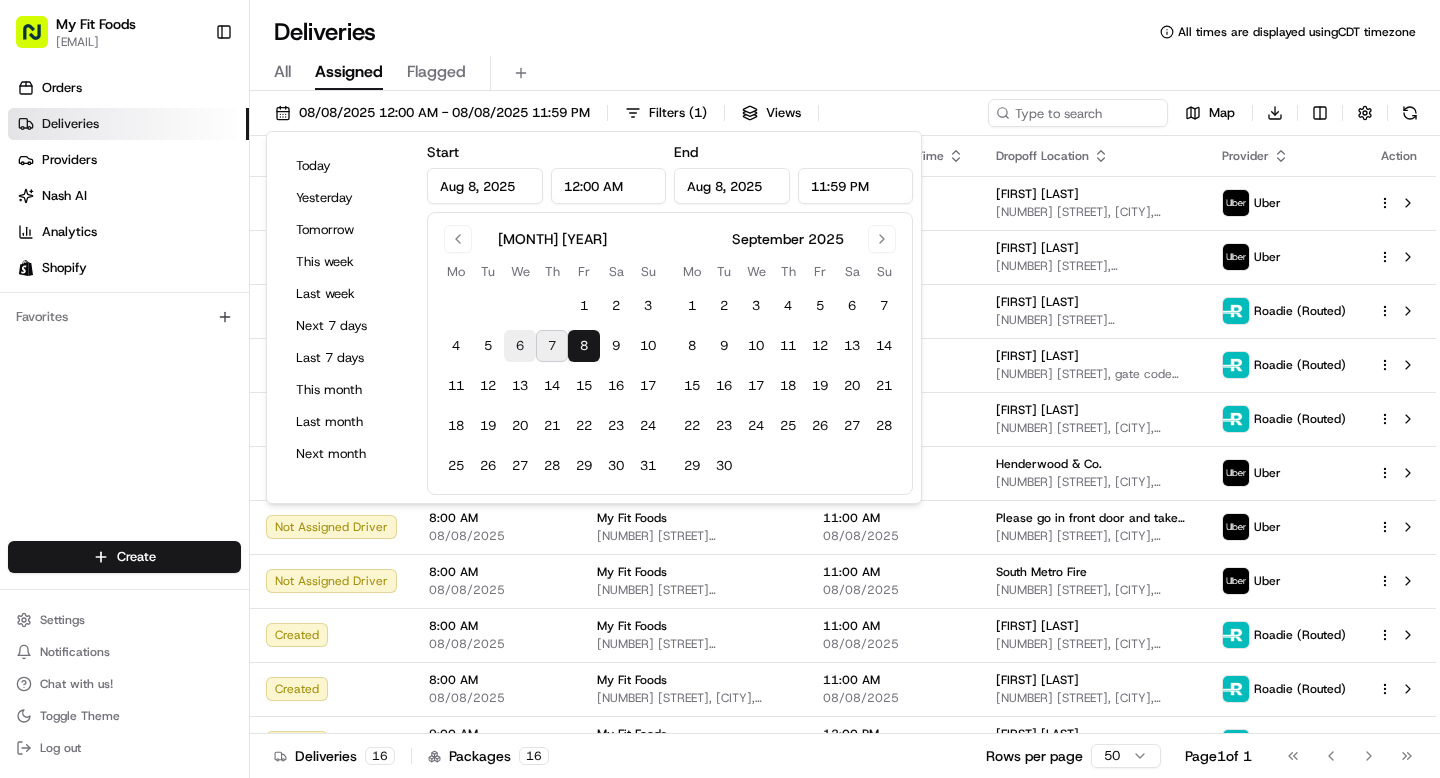 click on "6" at bounding box center (520, 346) 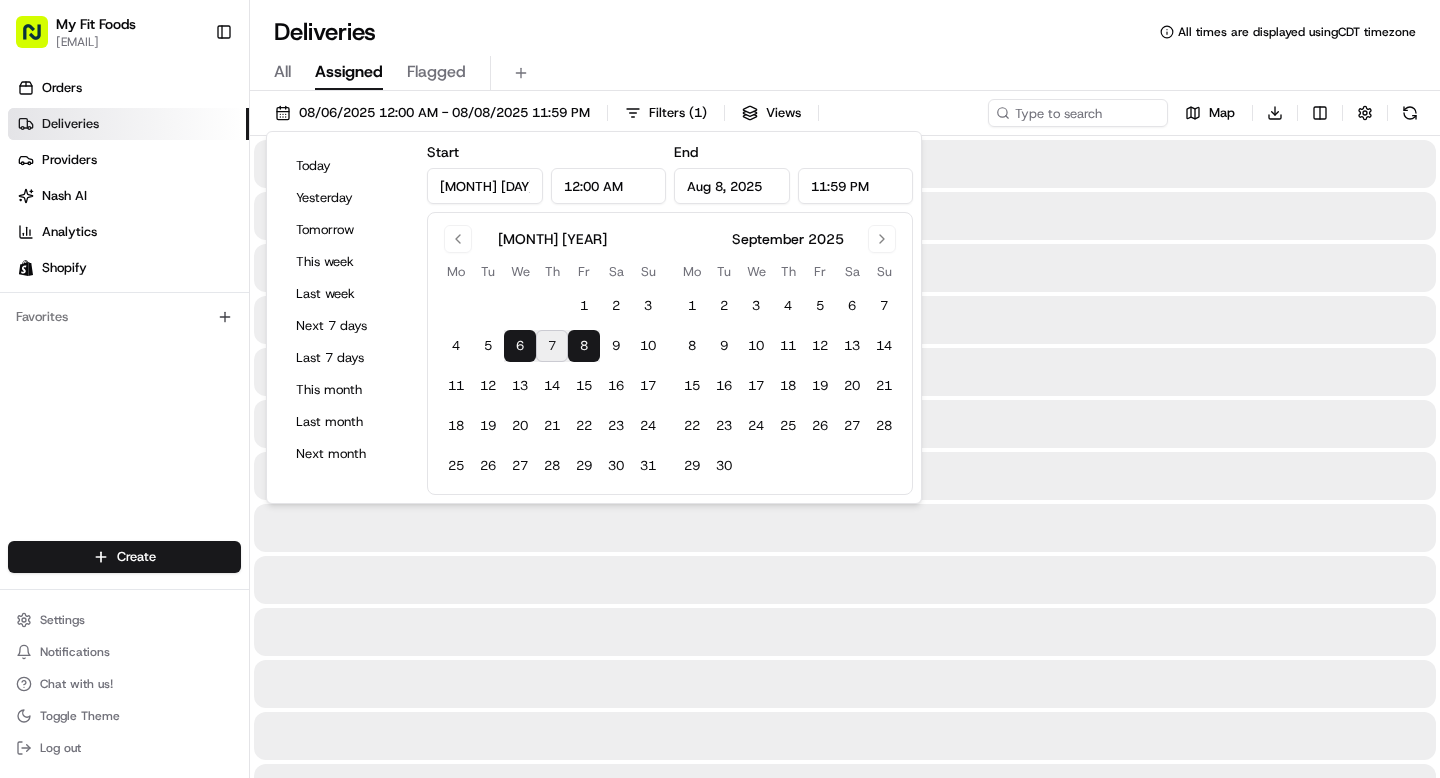 click on "7" at bounding box center (552, 346) 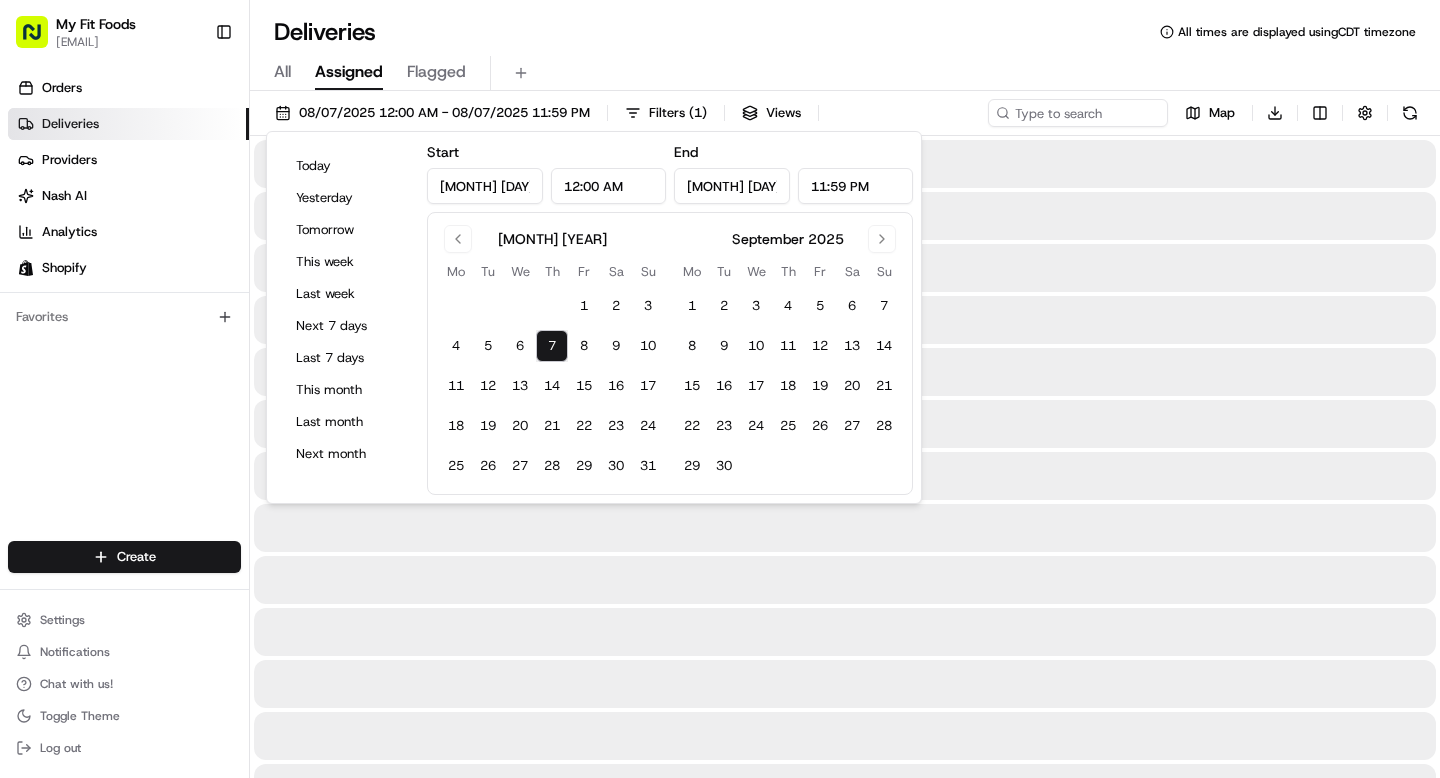 type on "[MONTH] [DAY], [YEAR]" 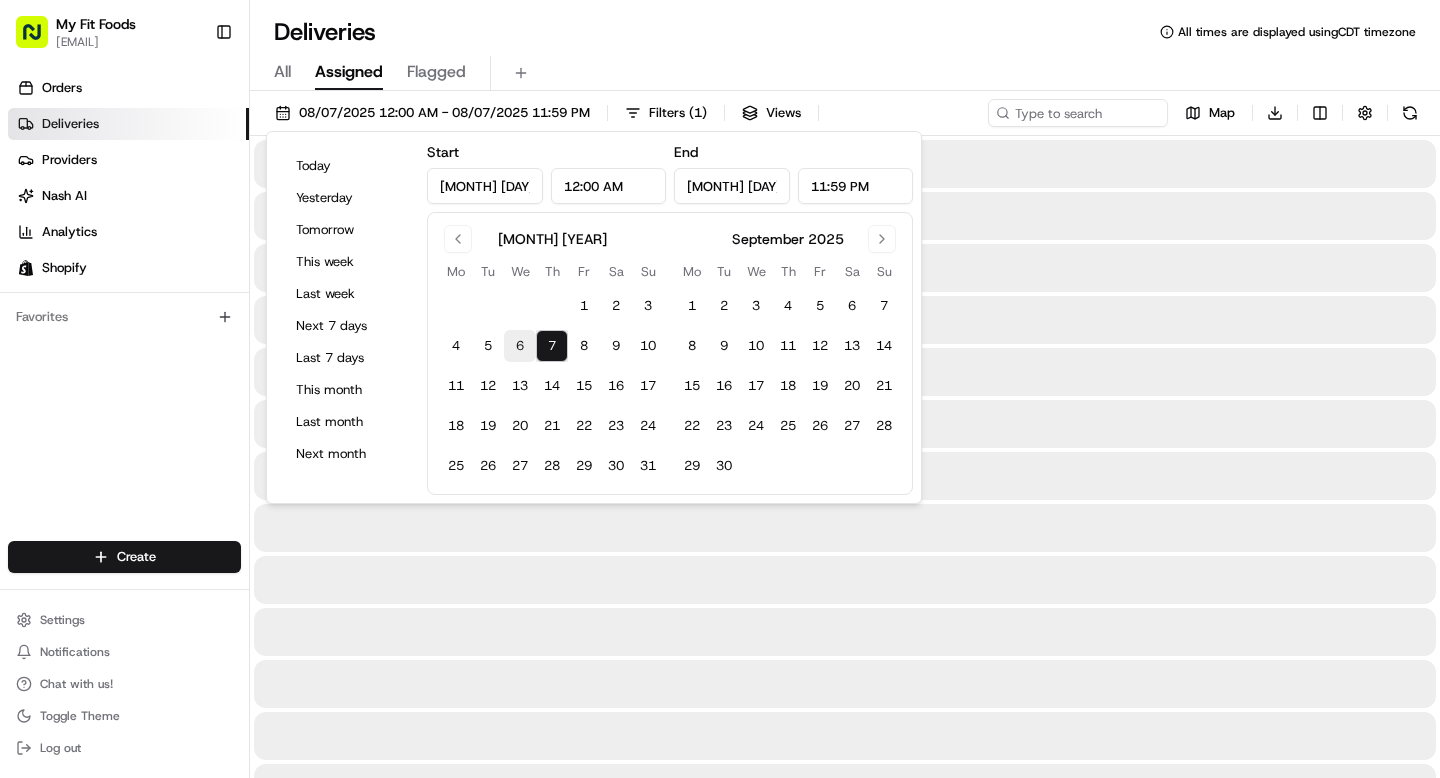 click on "6" at bounding box center [520, 346] 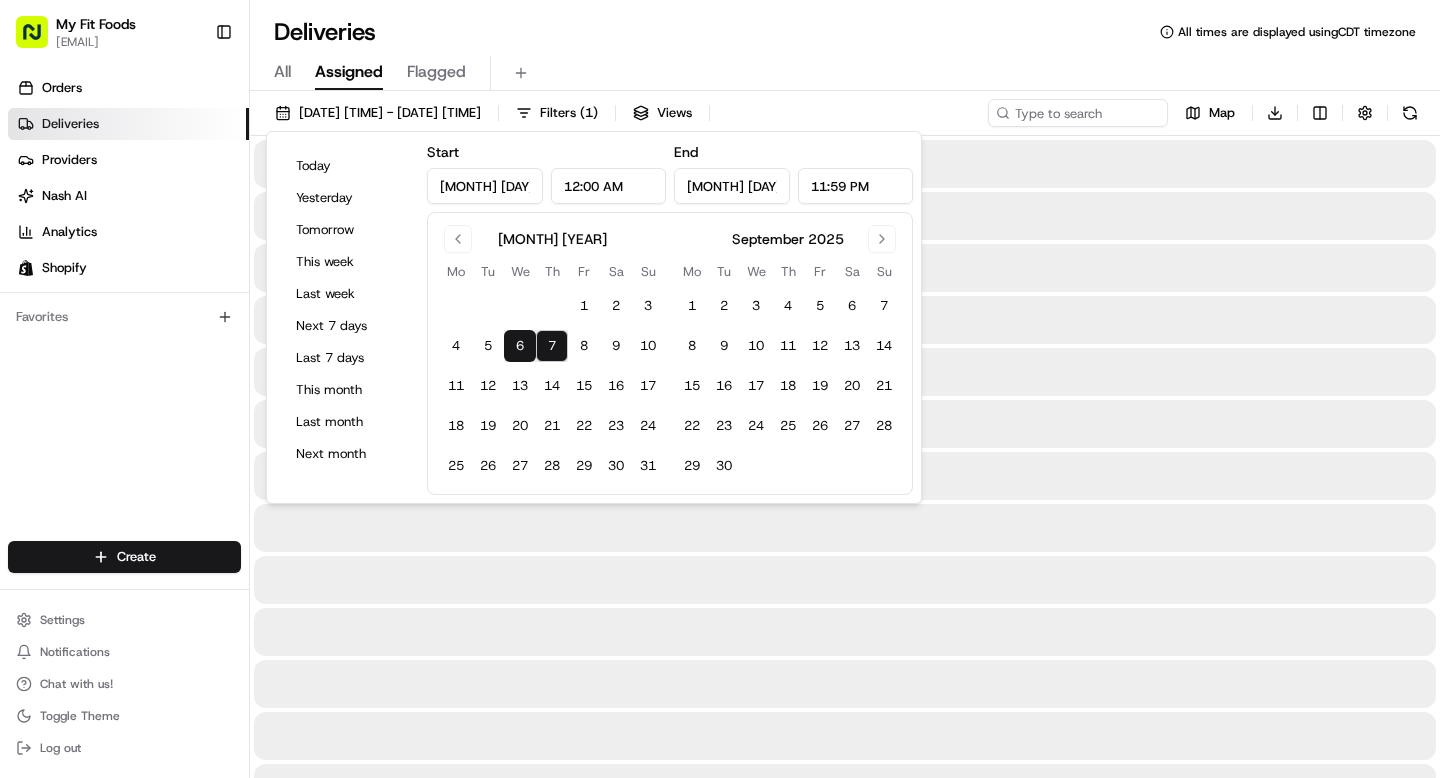 click on "7" at bounding box center (552, 346) 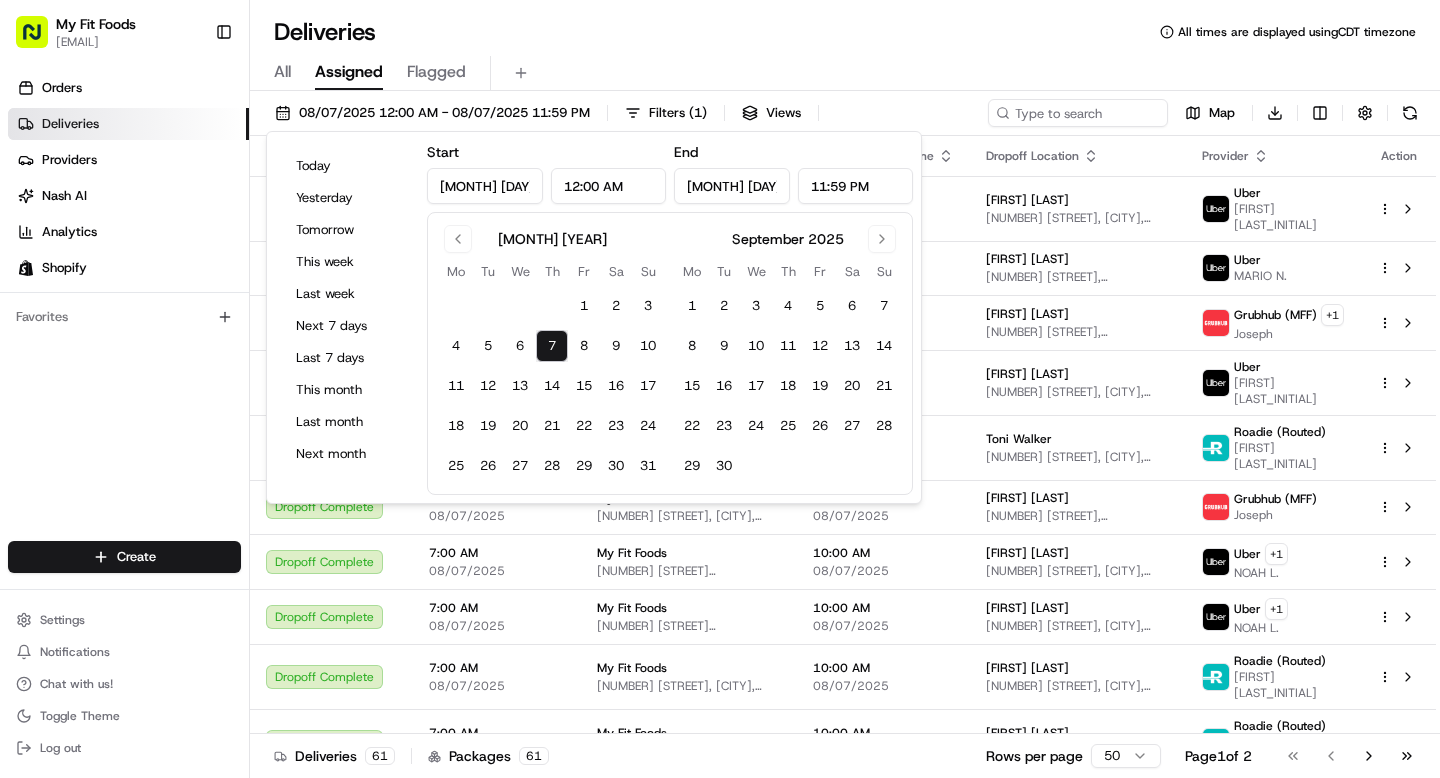 click on "Deliveries All times are displayed using  CDT   timezone" at bounding box center [845, 32] 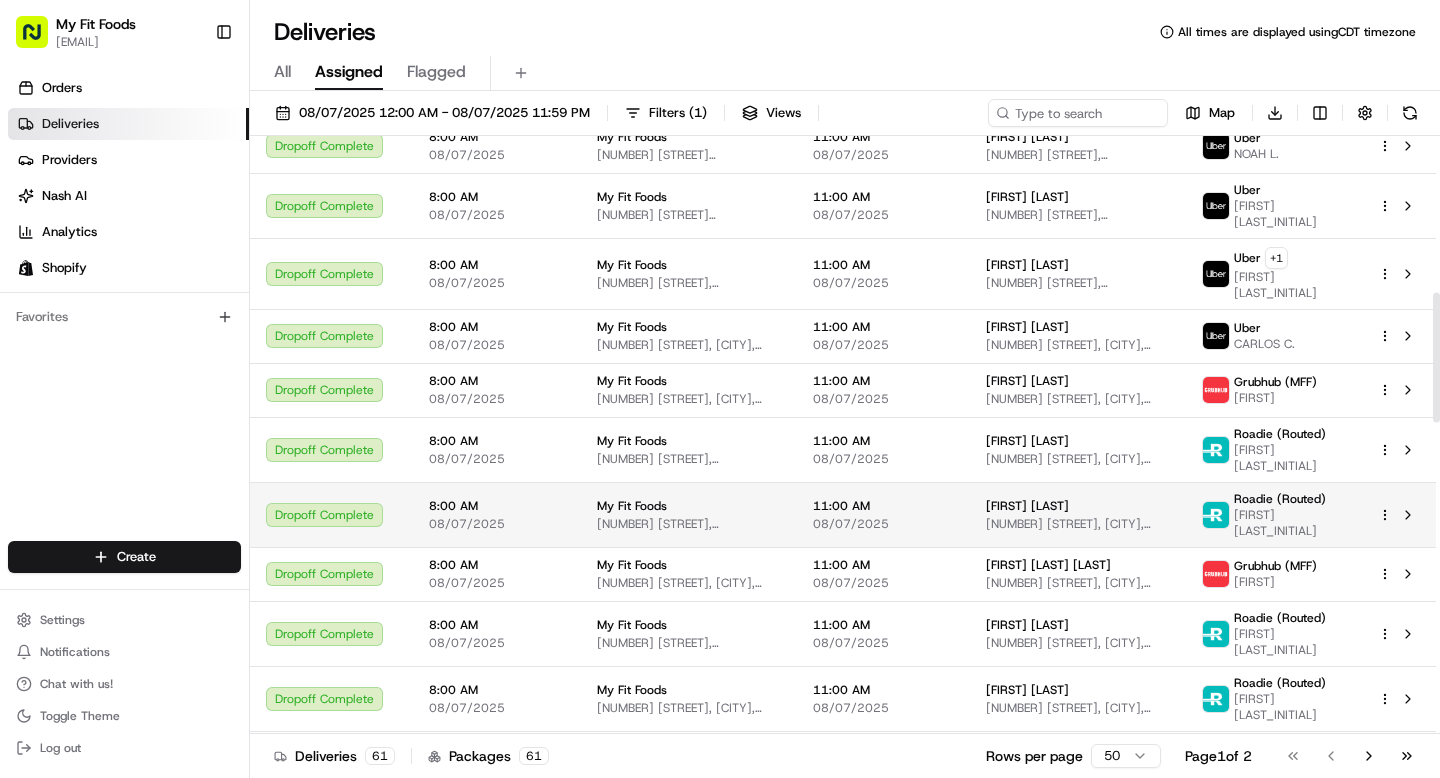 scroll, scrollTop: 719, scrollLeft: 0, axis: vertical 